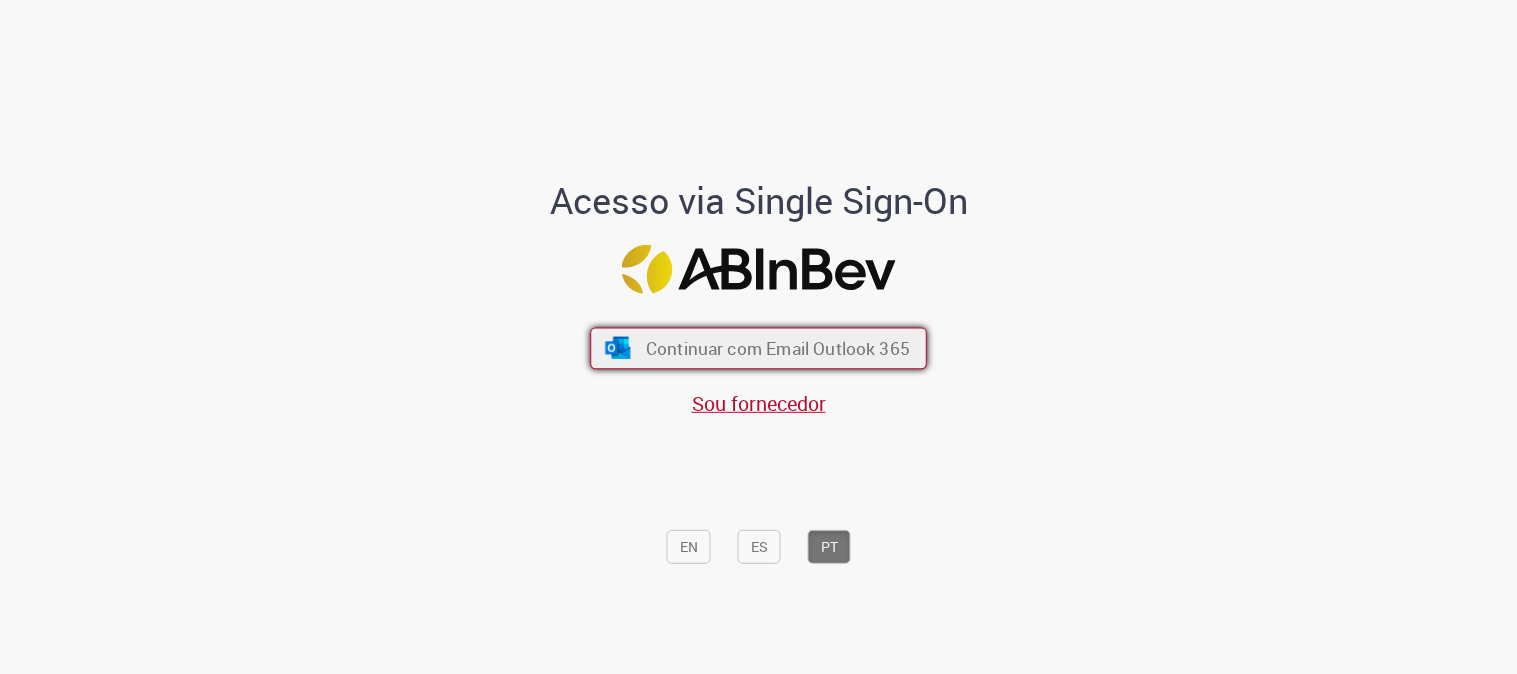 scroll, scrollTop: 0, scrollLeft: 0, axis: both 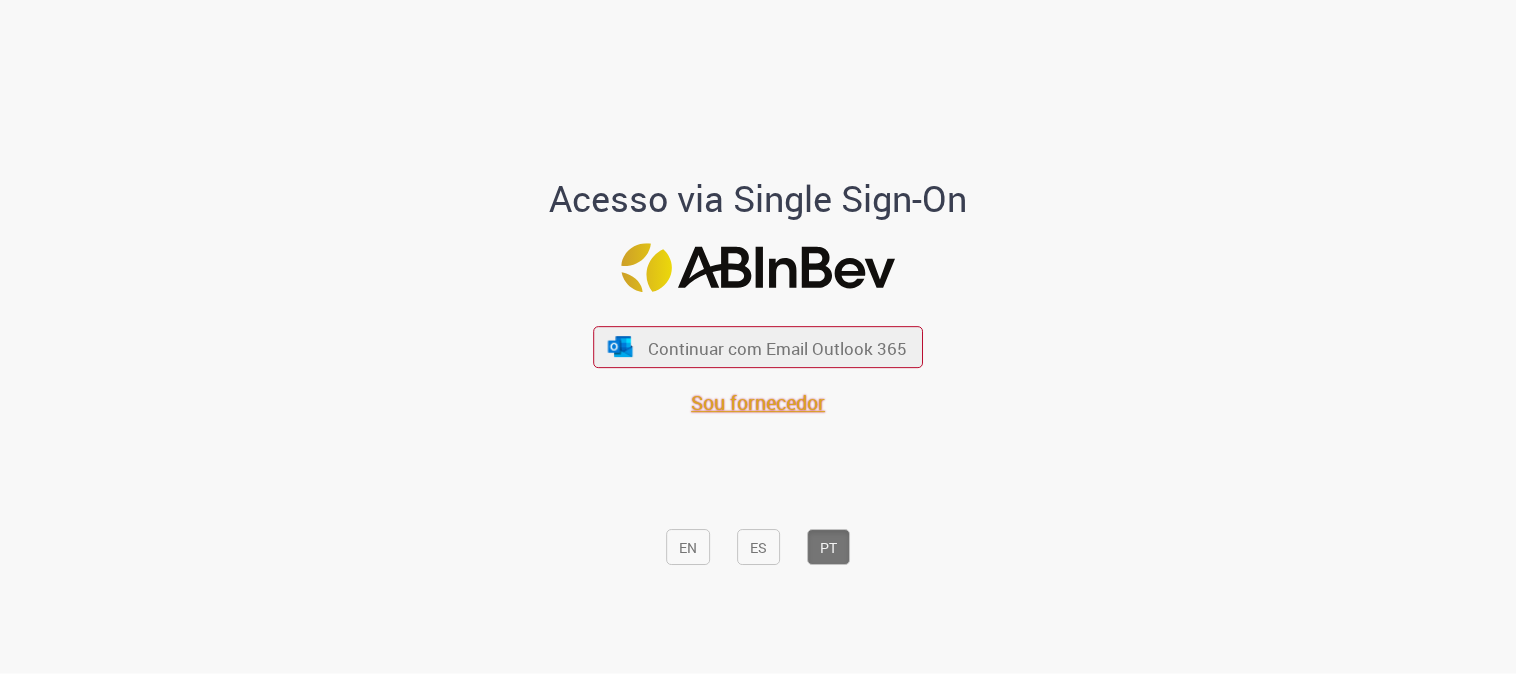 click on "Sou fornecedor" at bounding box center (759, 403) 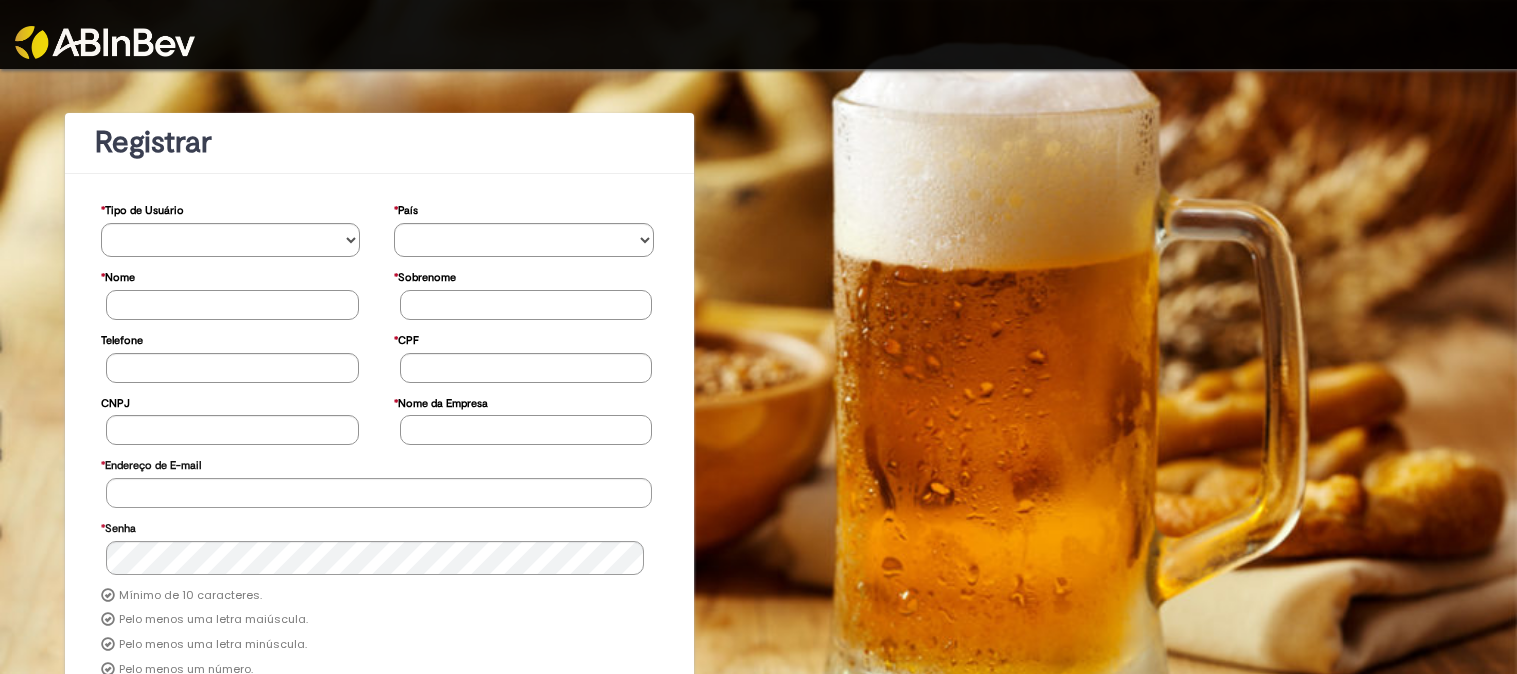 scroll, scrollTop: 0, scrollLeft: 0, axis: both 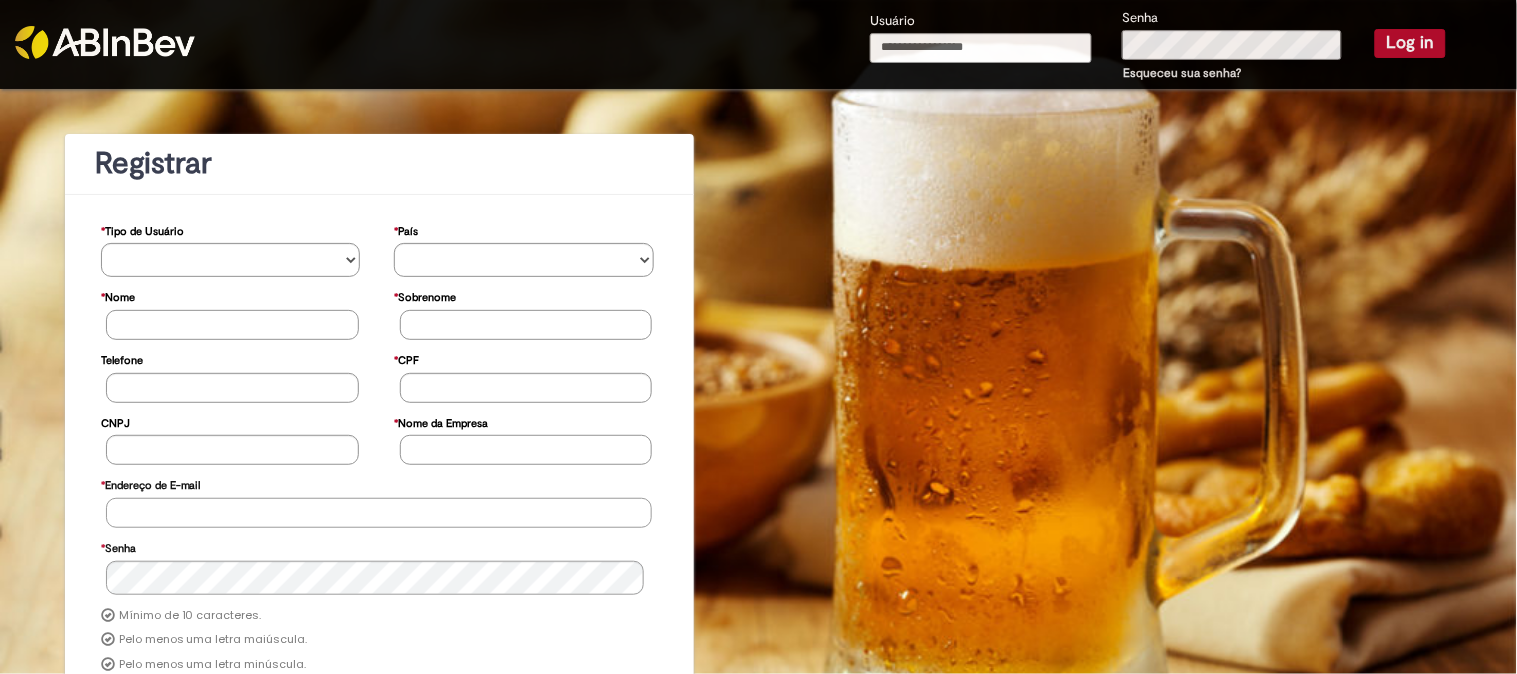 type on "**********" 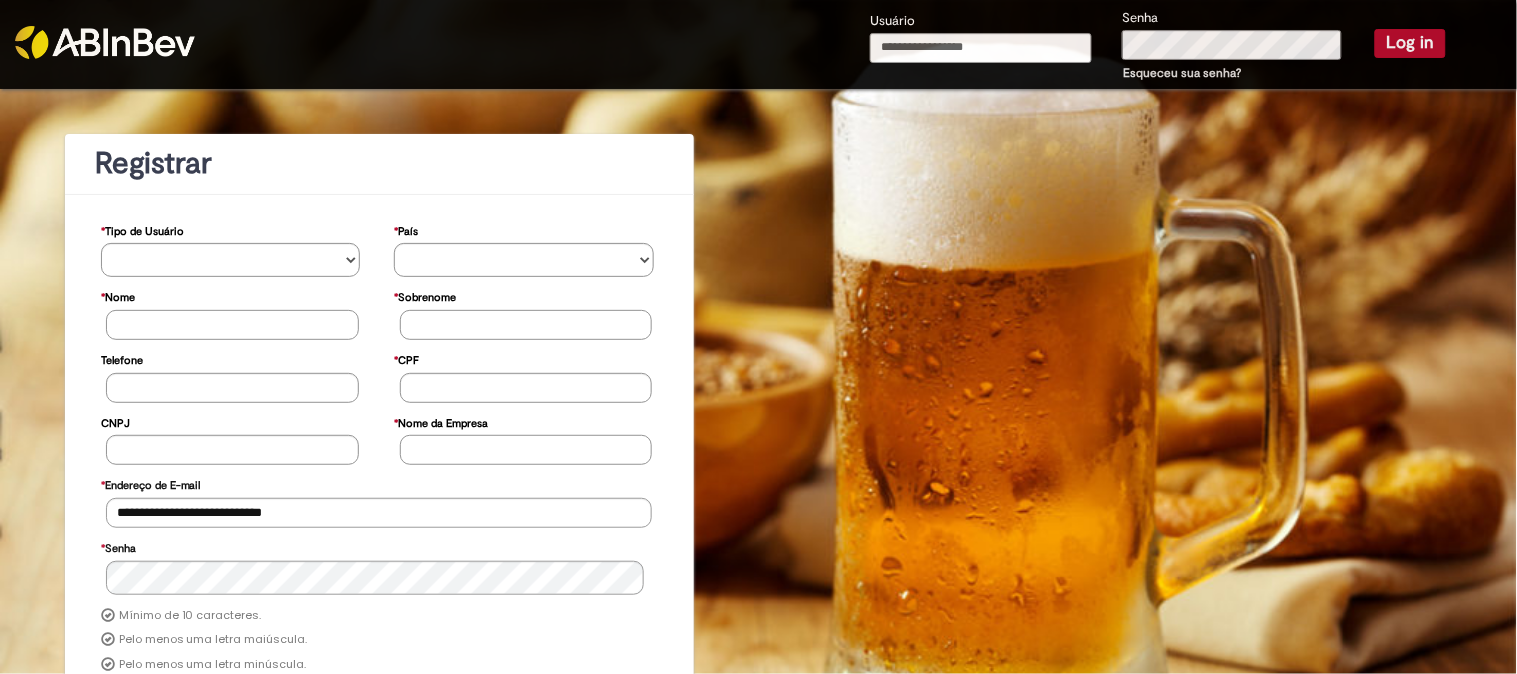type on "**********" 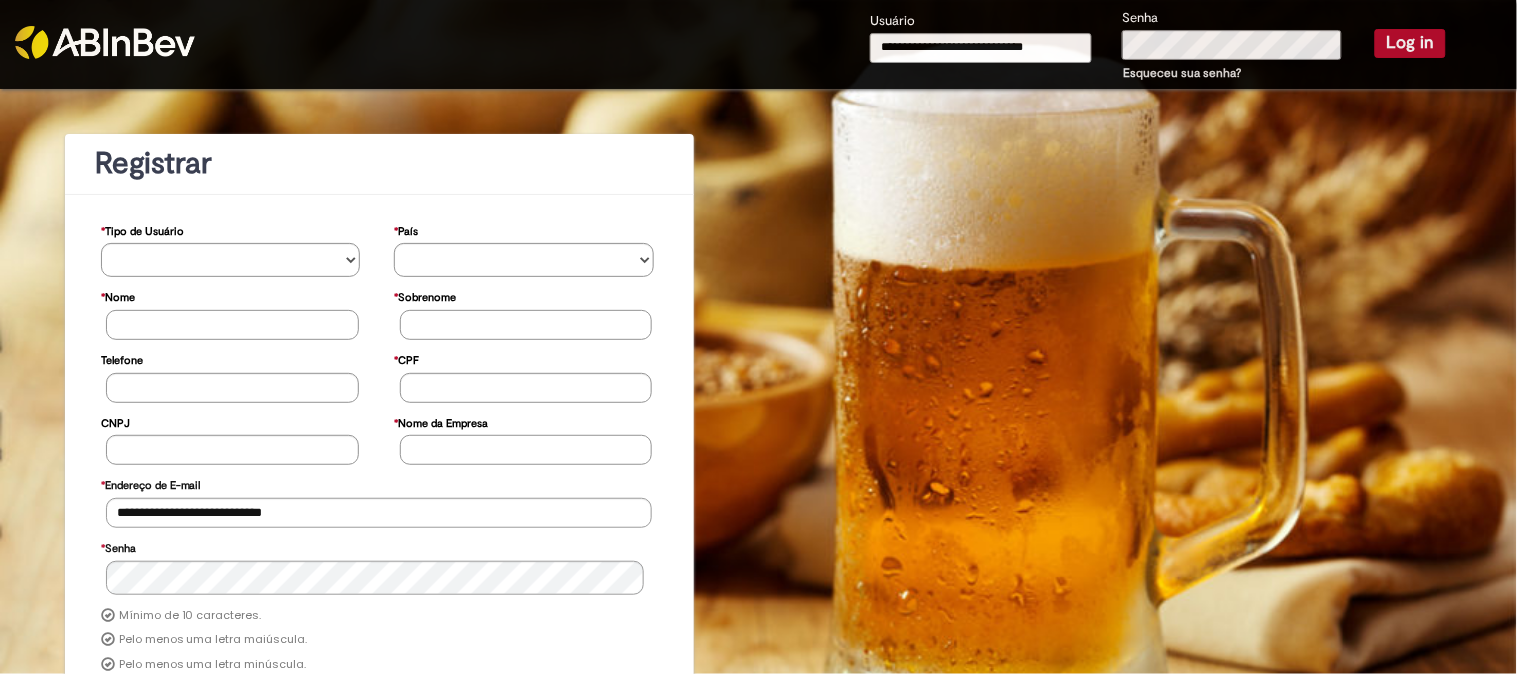 click on "Log in" at bounding box center [1410, 43] 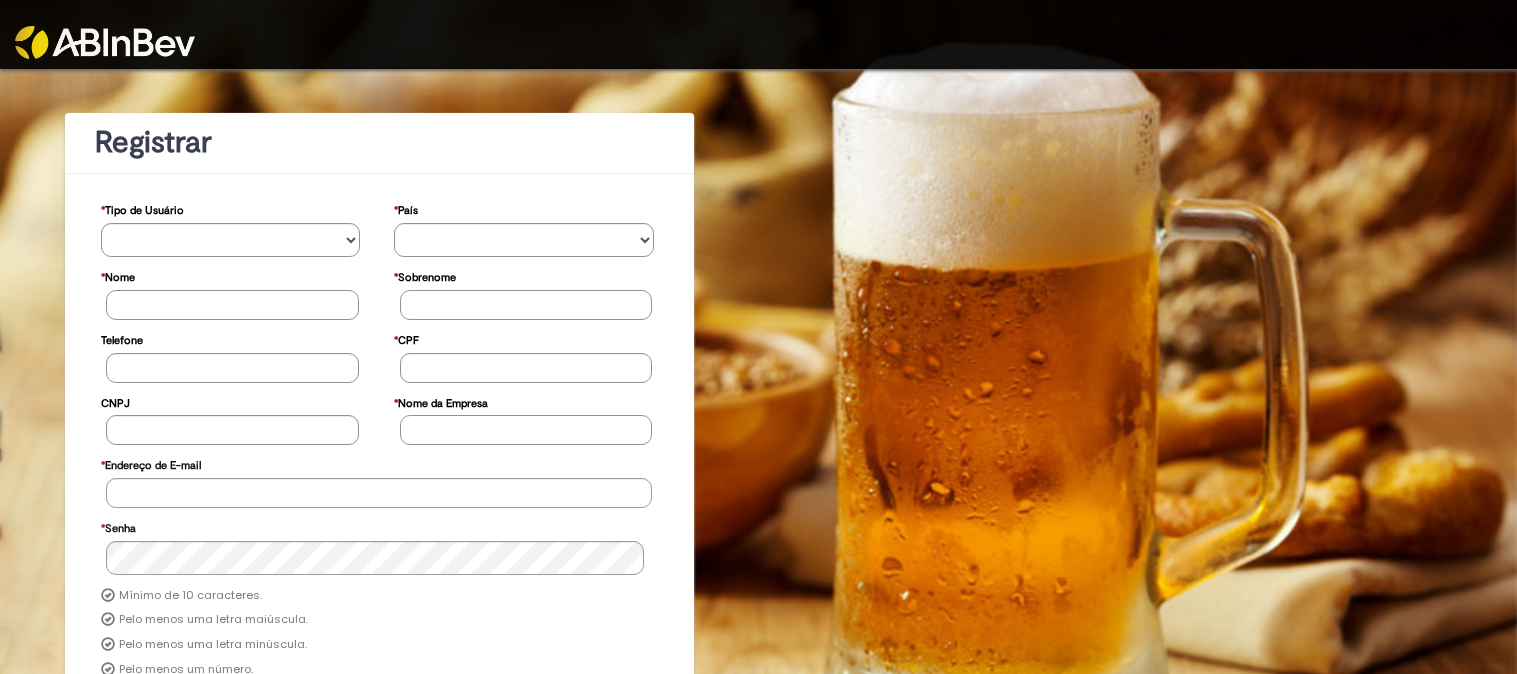 scroll, scrollTop: 0, scrollLeft: 0, axis: both 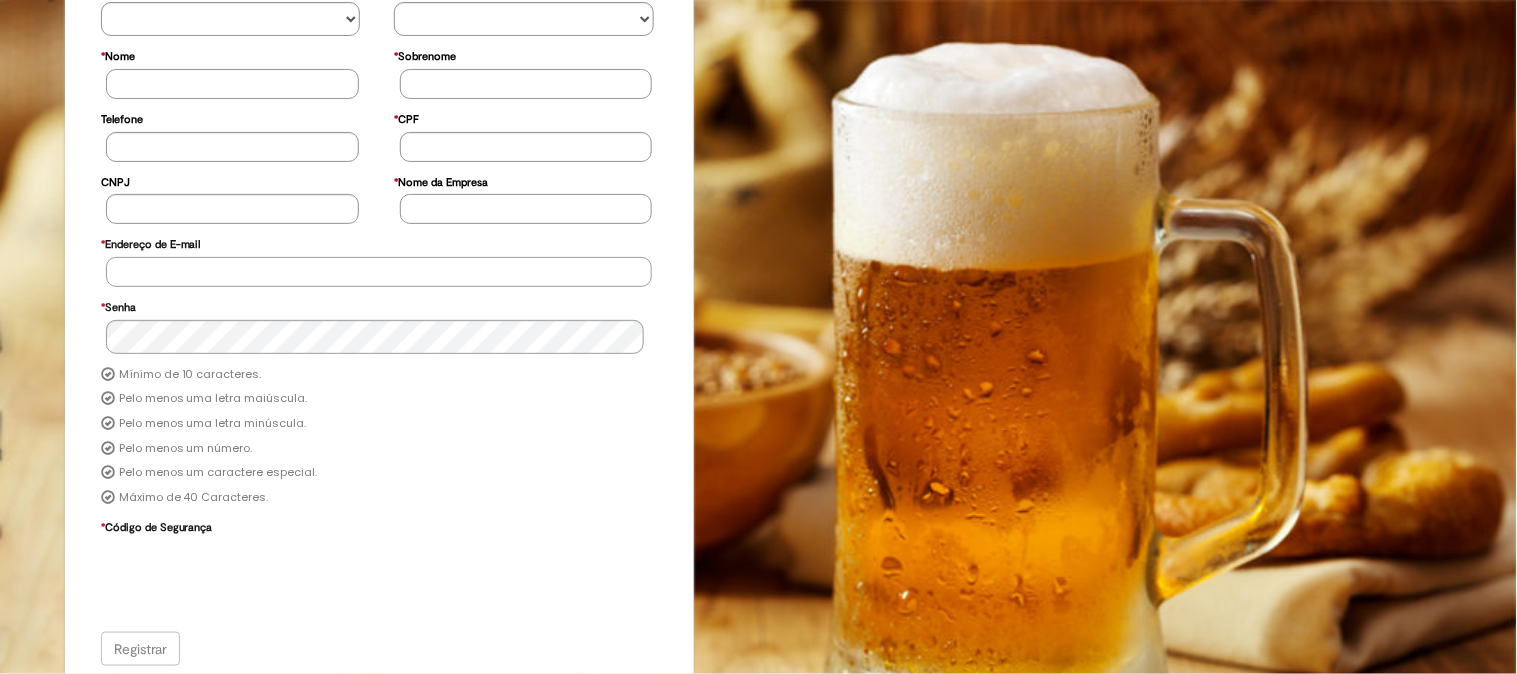 type on "**********" 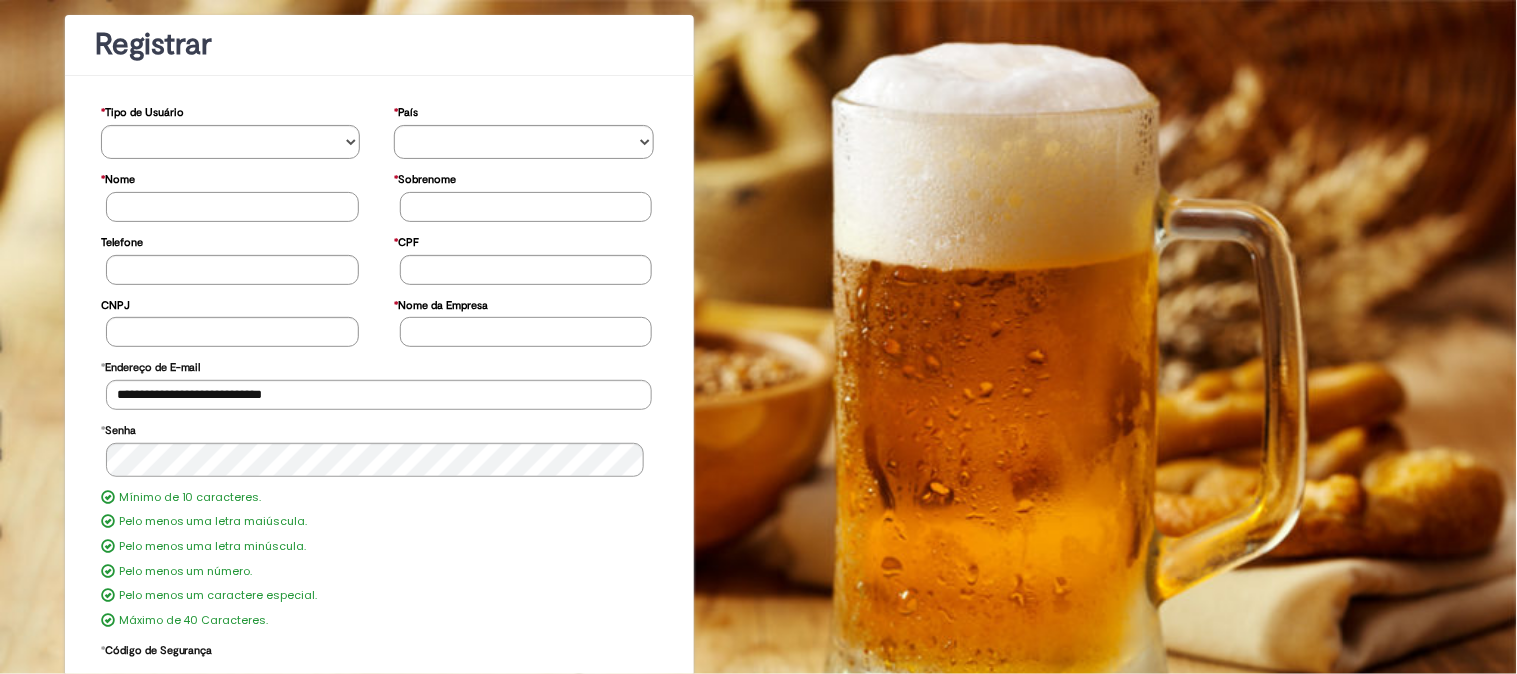 scroll, scrollTop: 0, scrollLeft: 0, axis: both 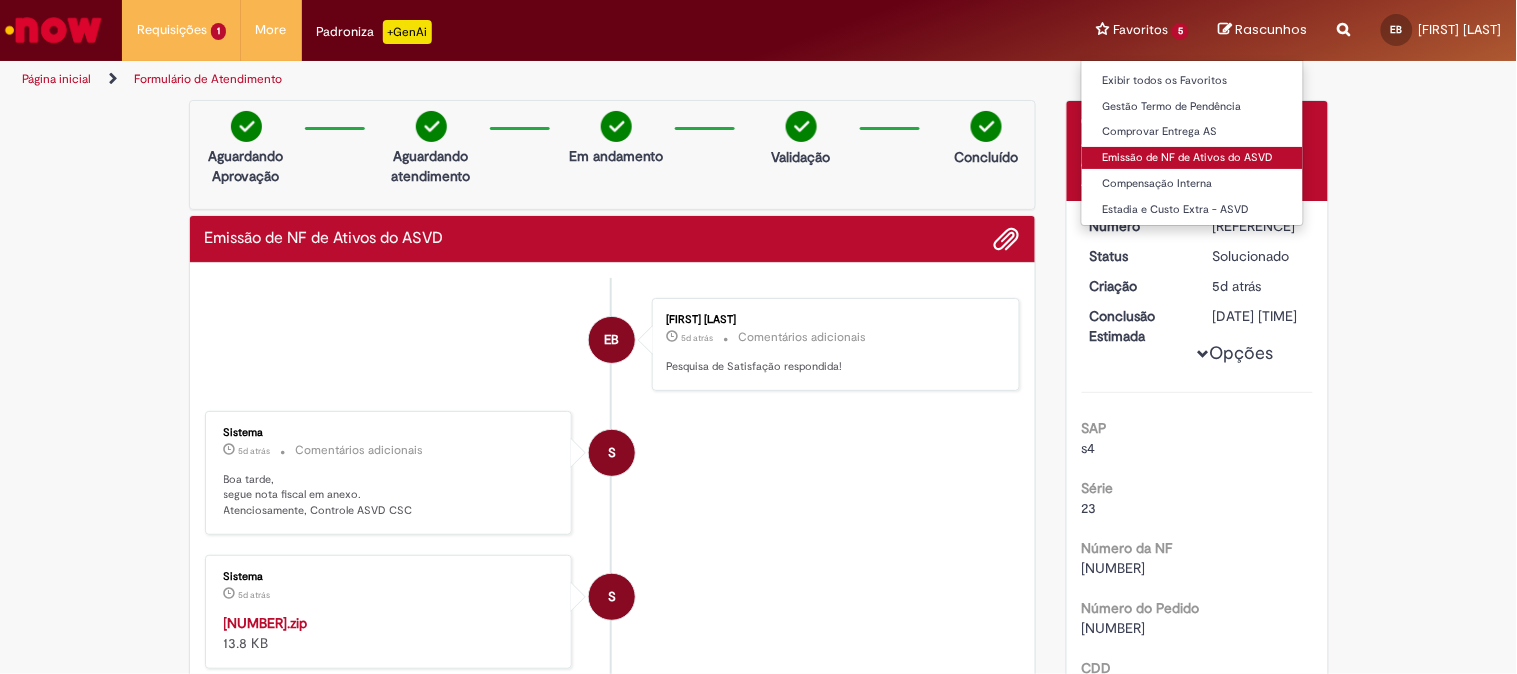 click on "Emissão de NF de Ativos do ASVD" at bounding box center (1192, 158) 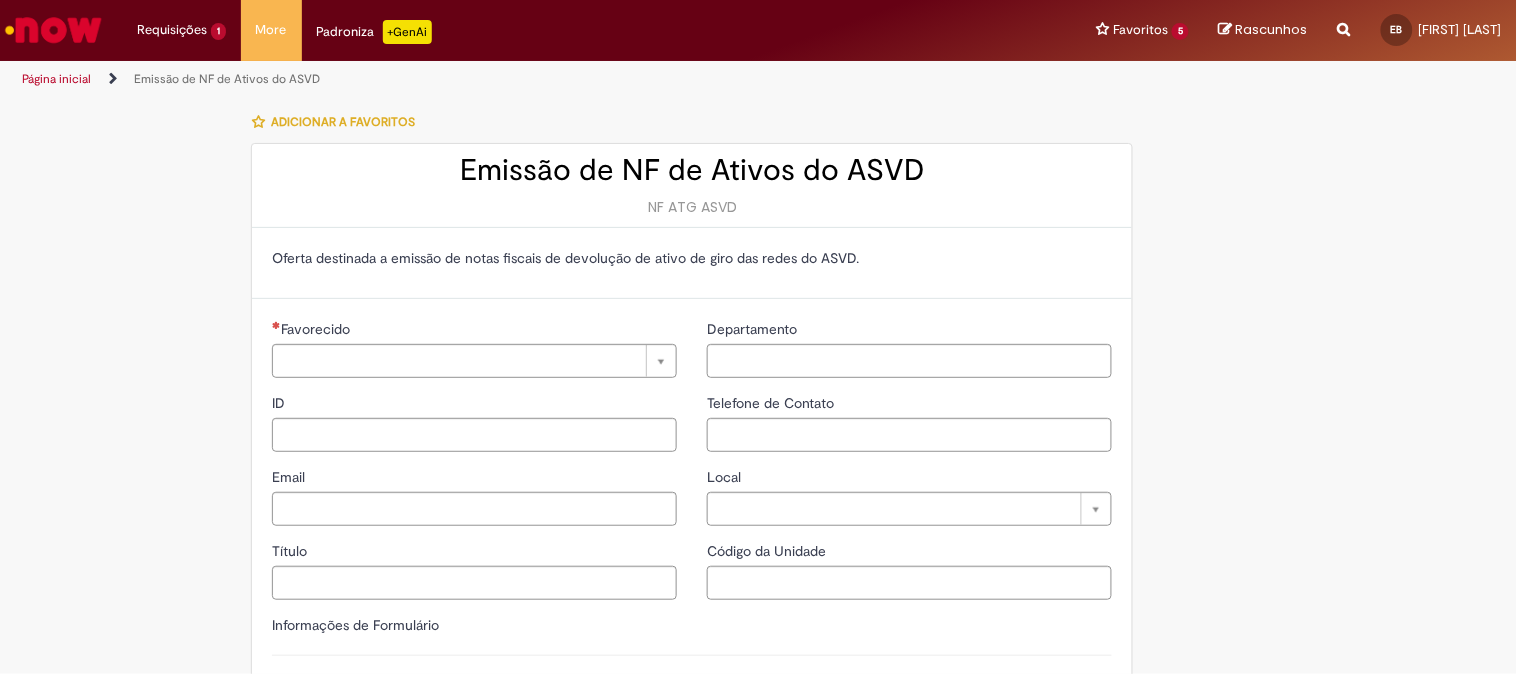 type on "**********" 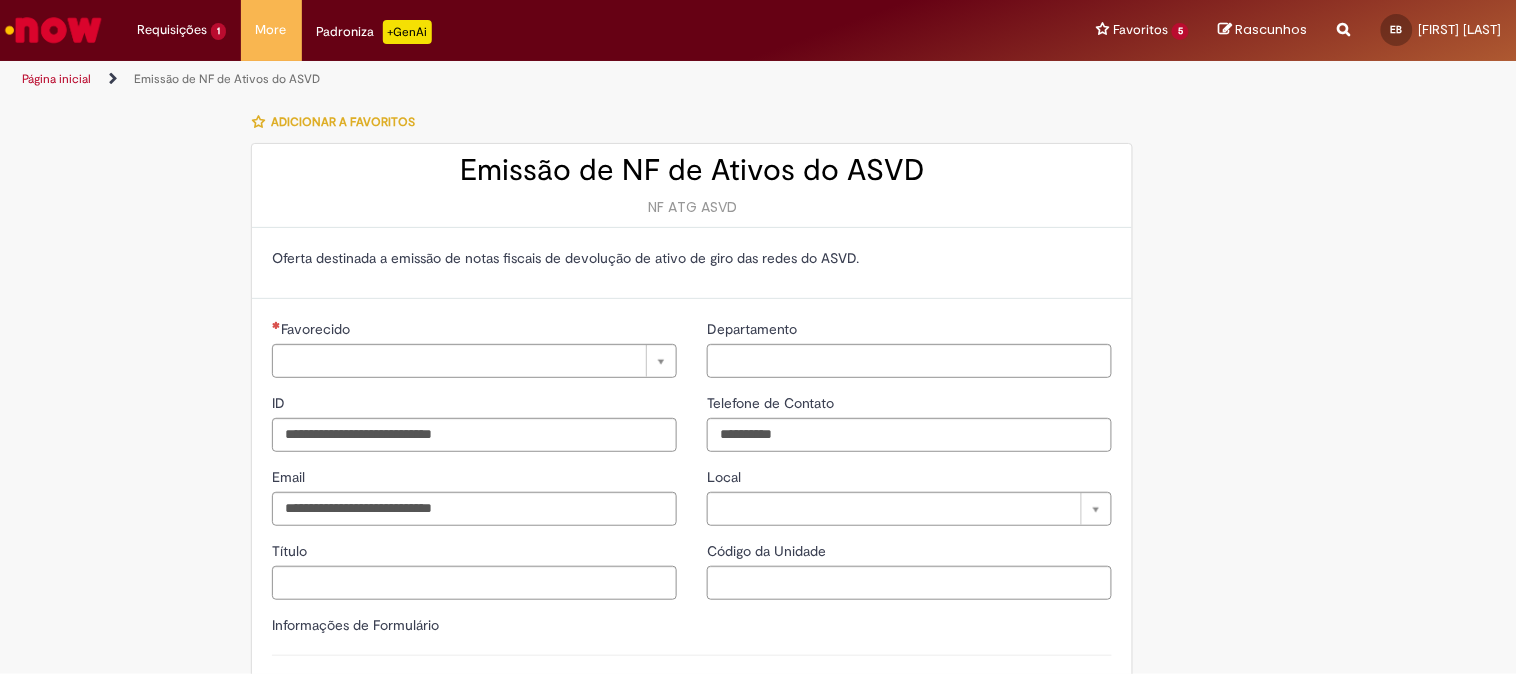 type on "**********" 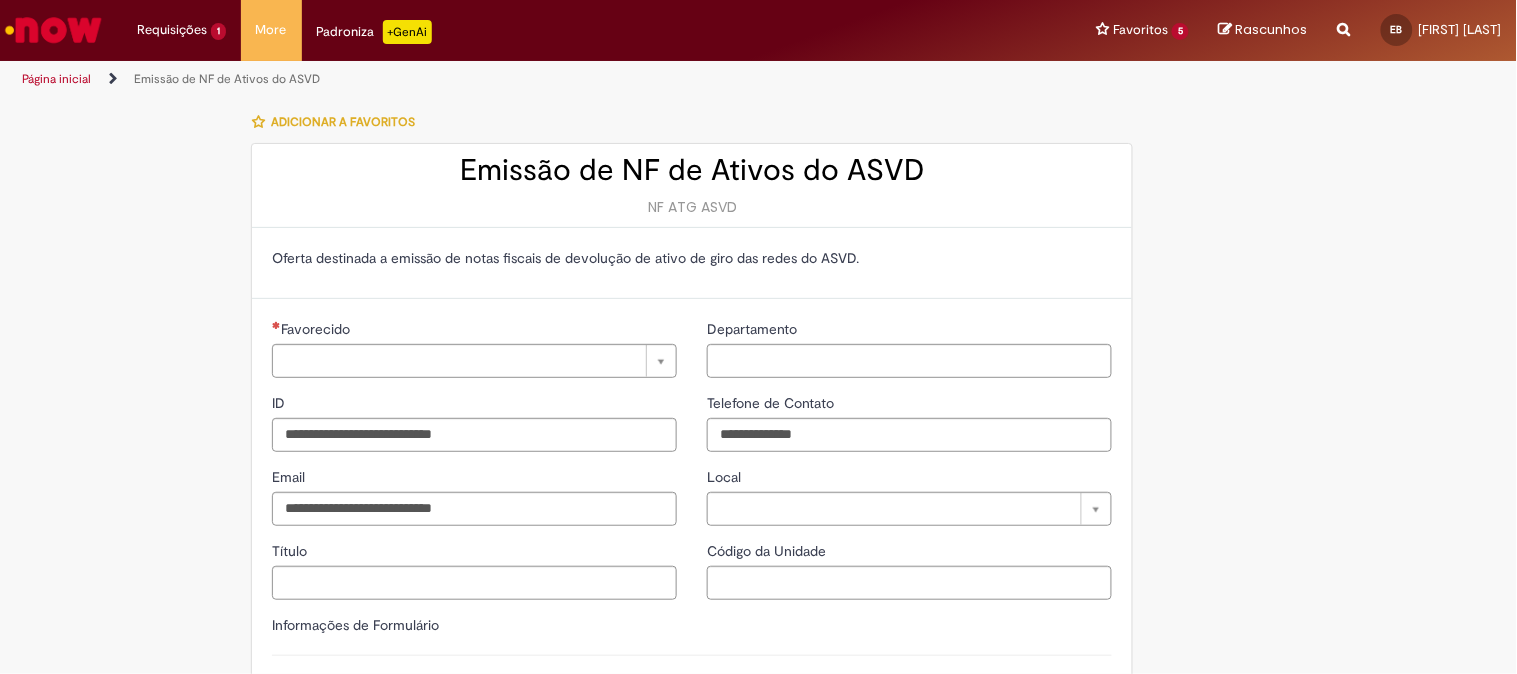type on "**********" 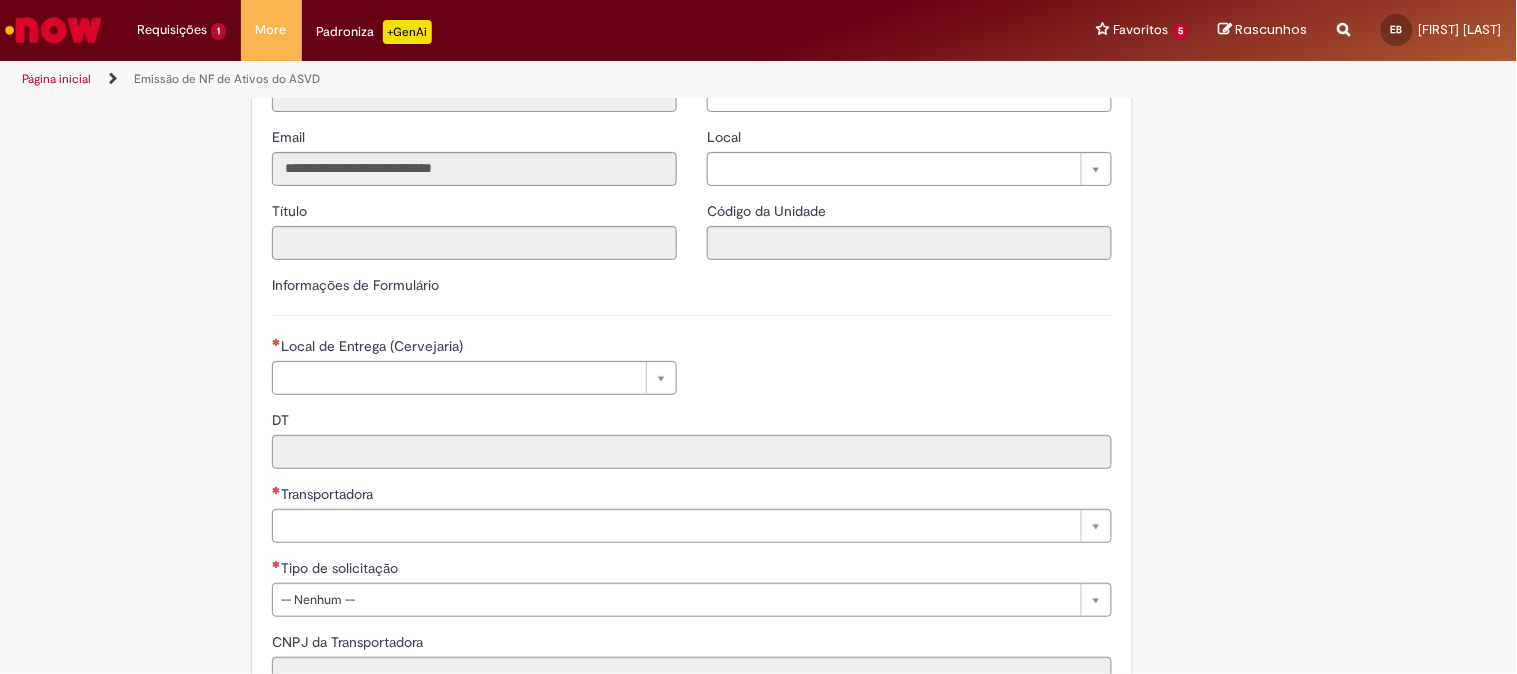 scroll, scrollTop: 555, scrollLeft: 0, axis: vertical 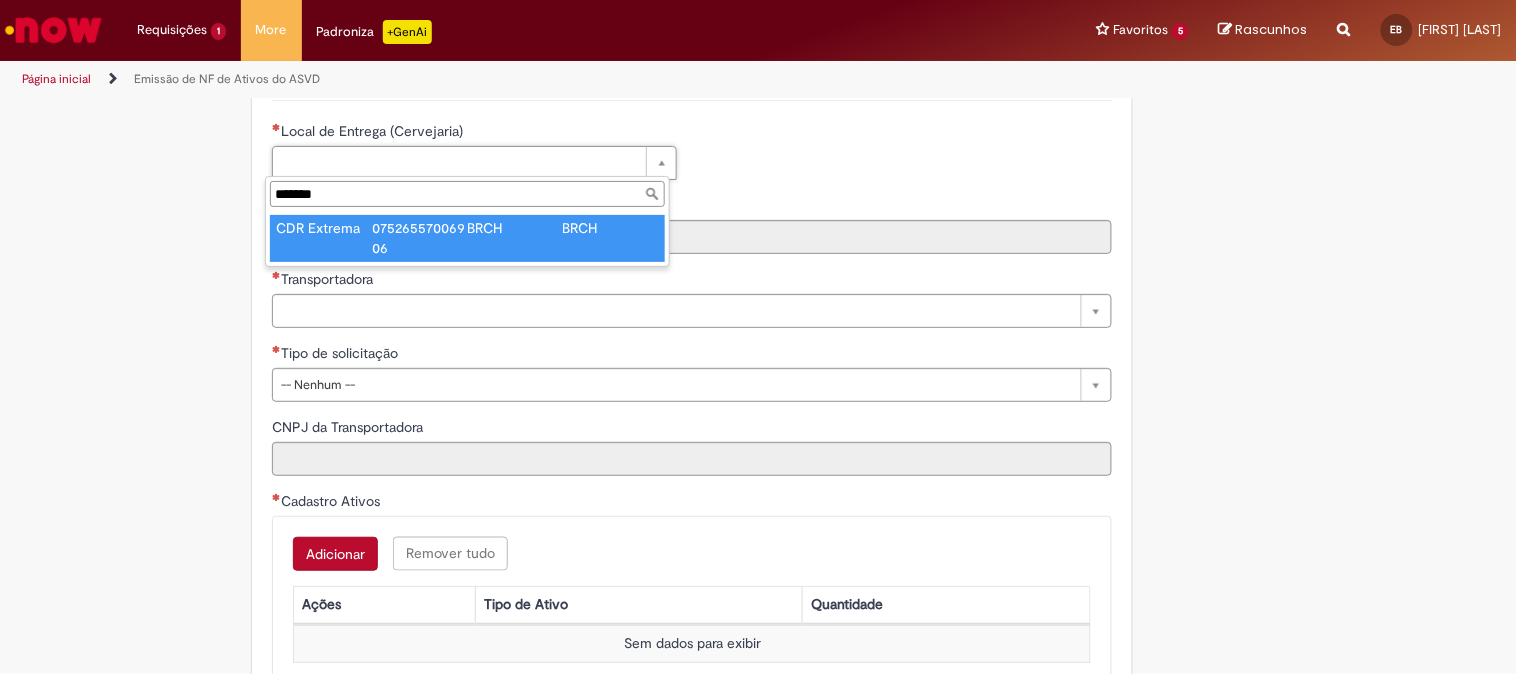 type on "*******" 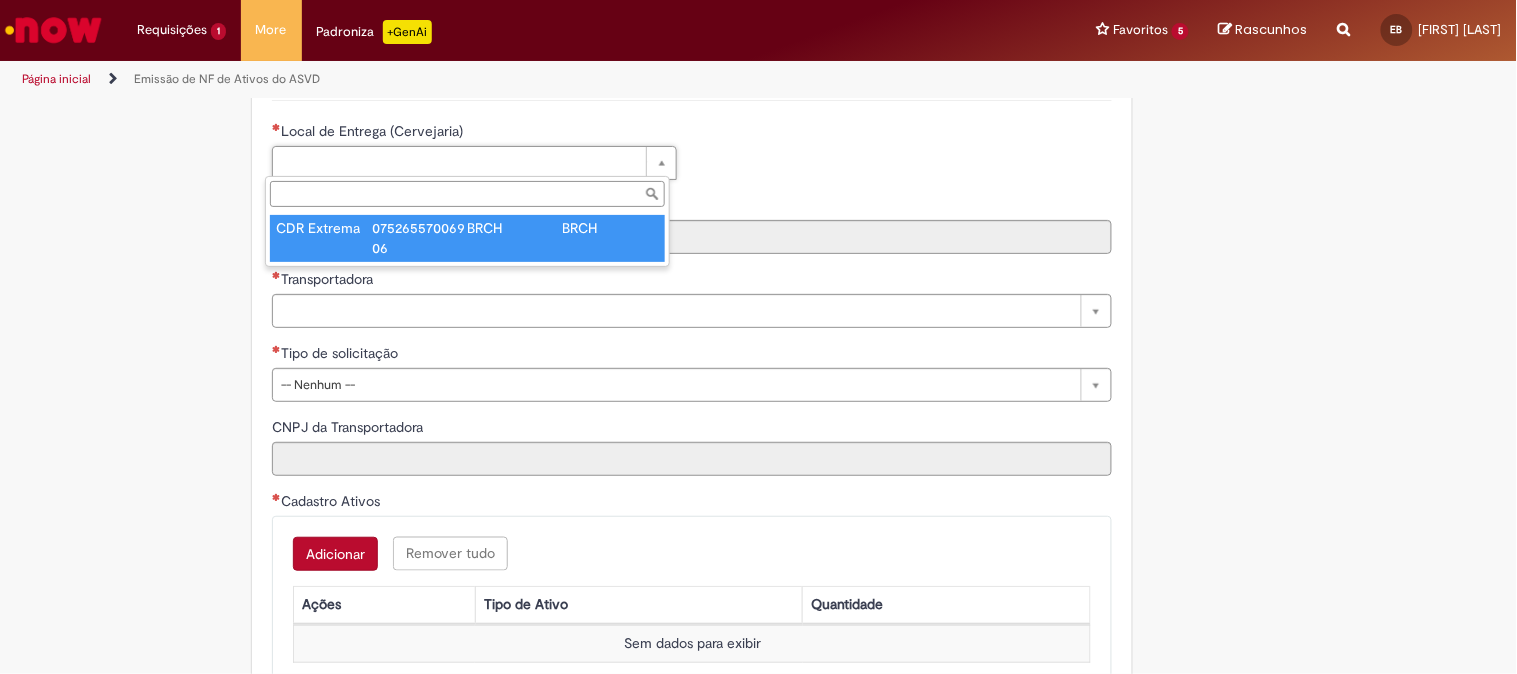 type on "****" 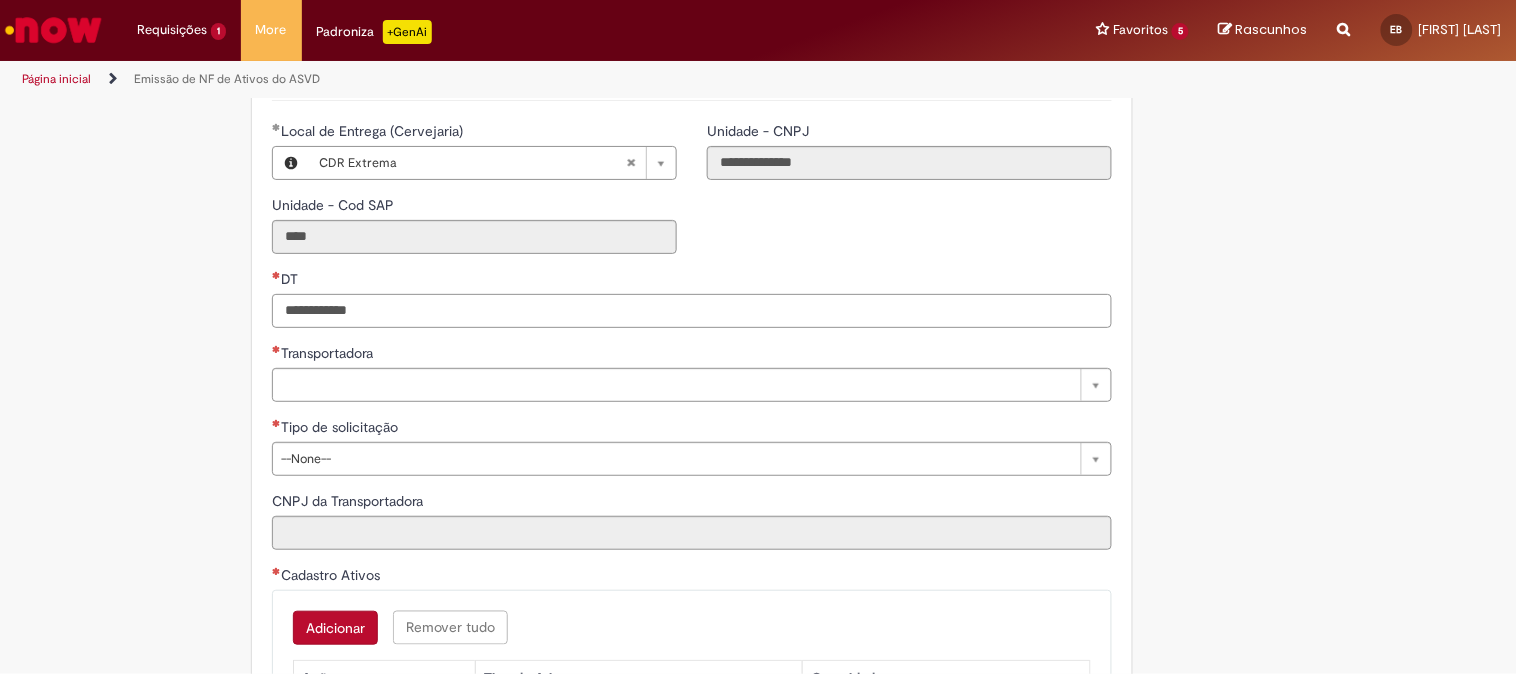 click on "DT" at bounding box center (692, 311) 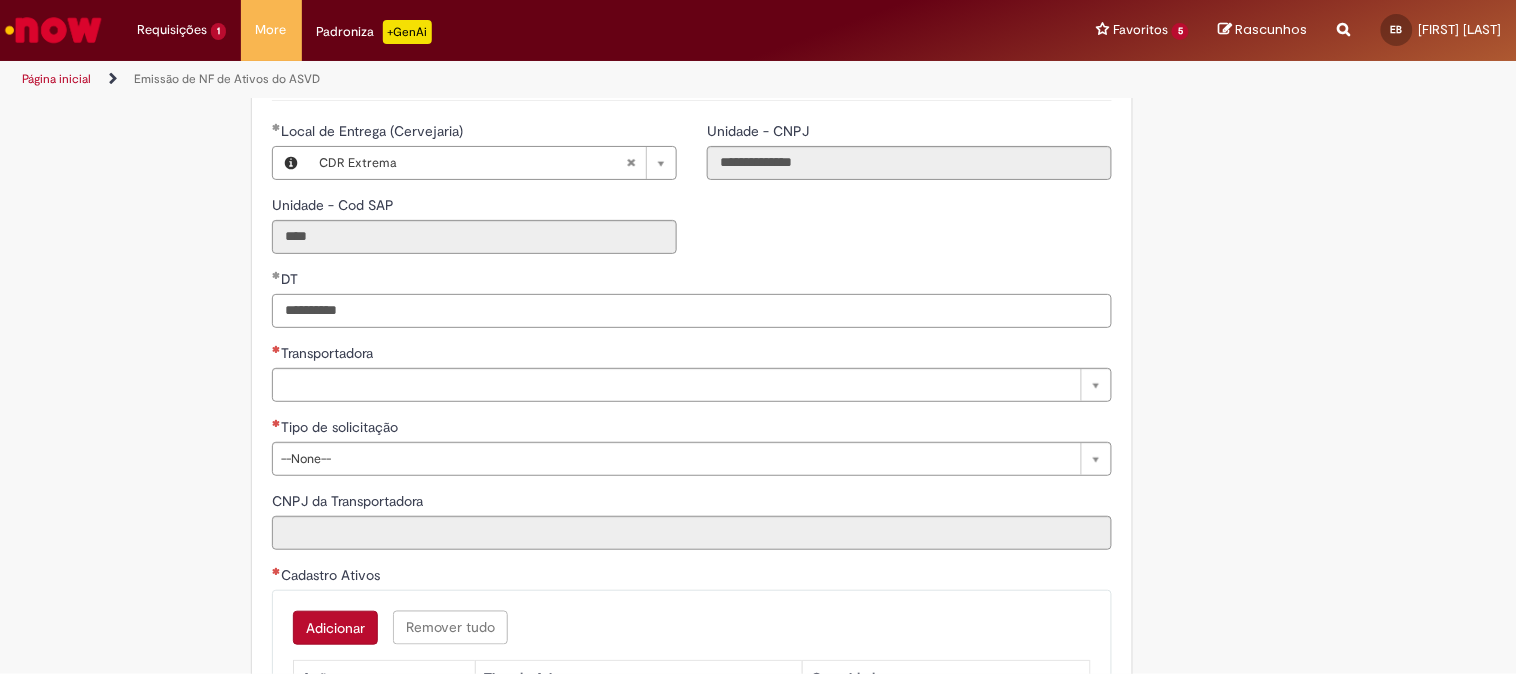 type on "**********" 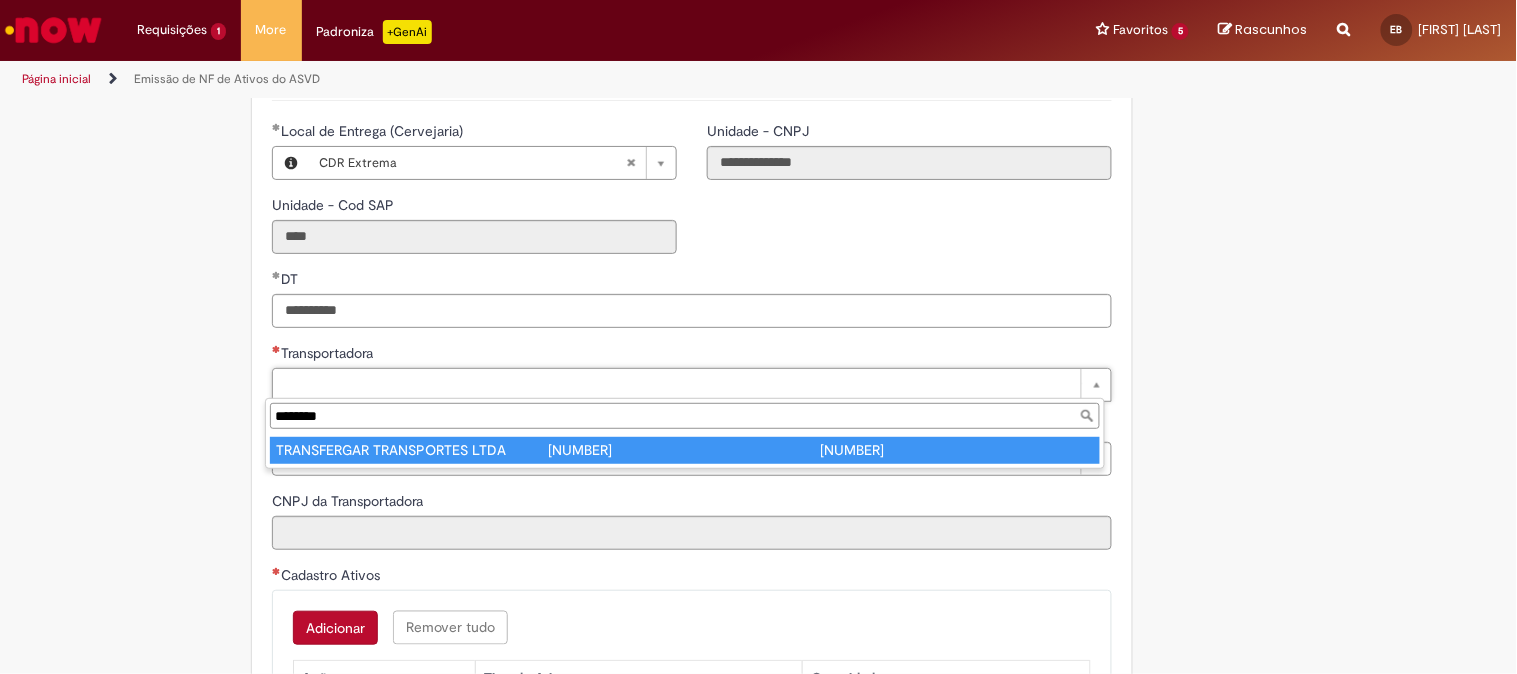 type on "********" 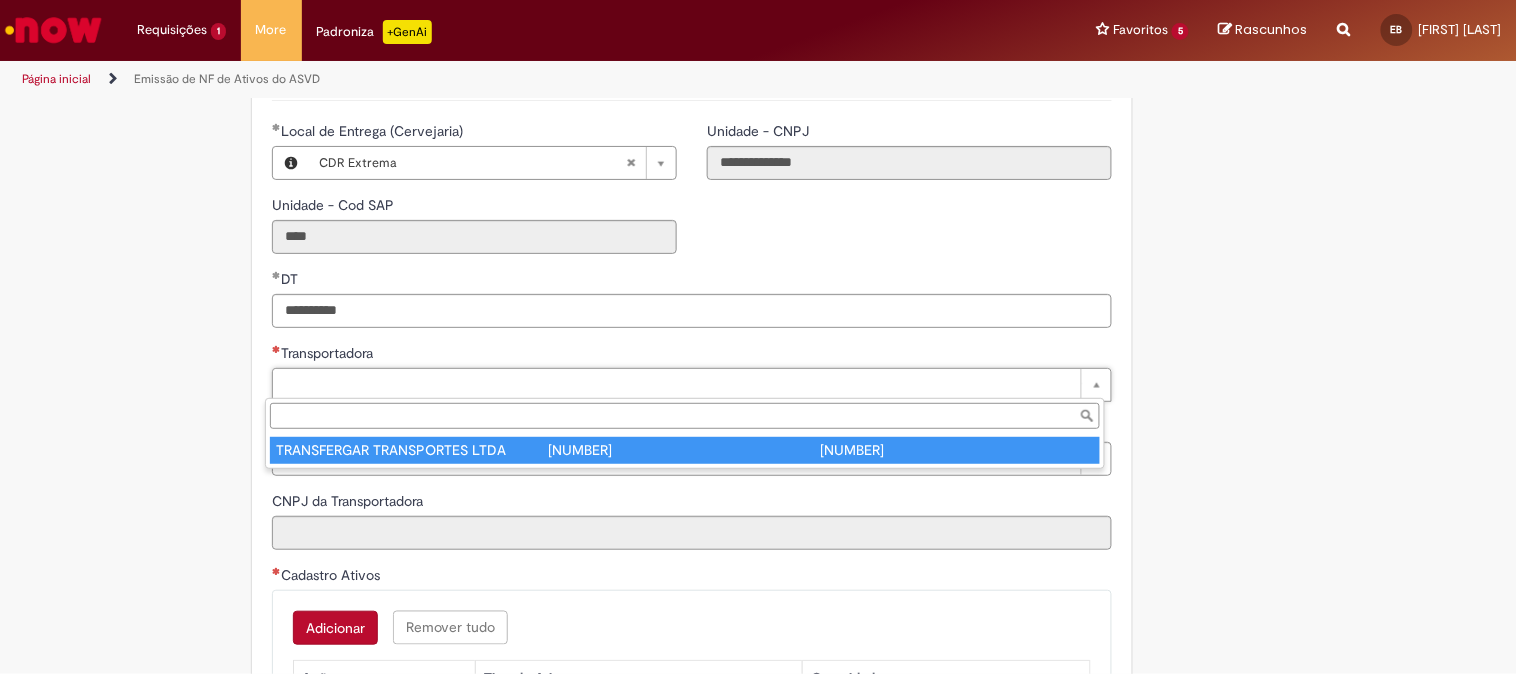 type on "**********" 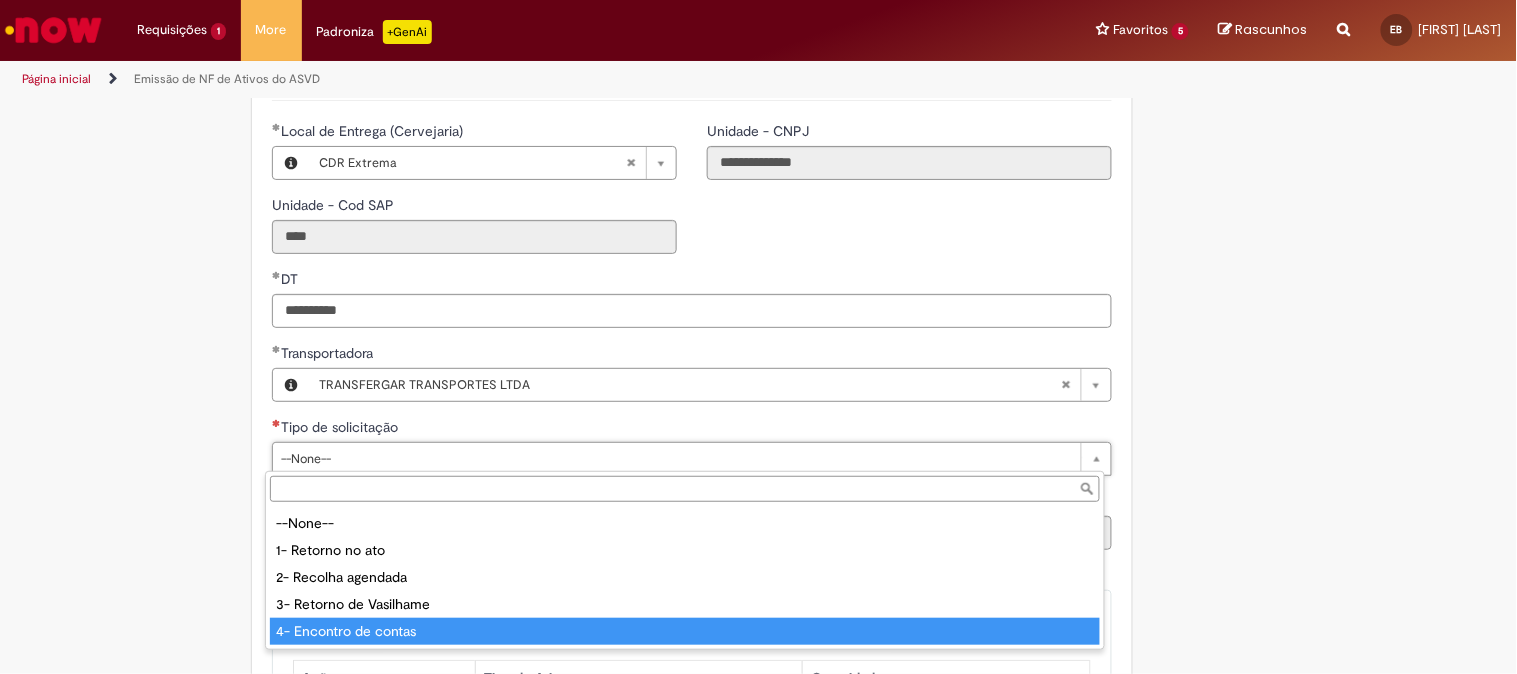 type on "**********" 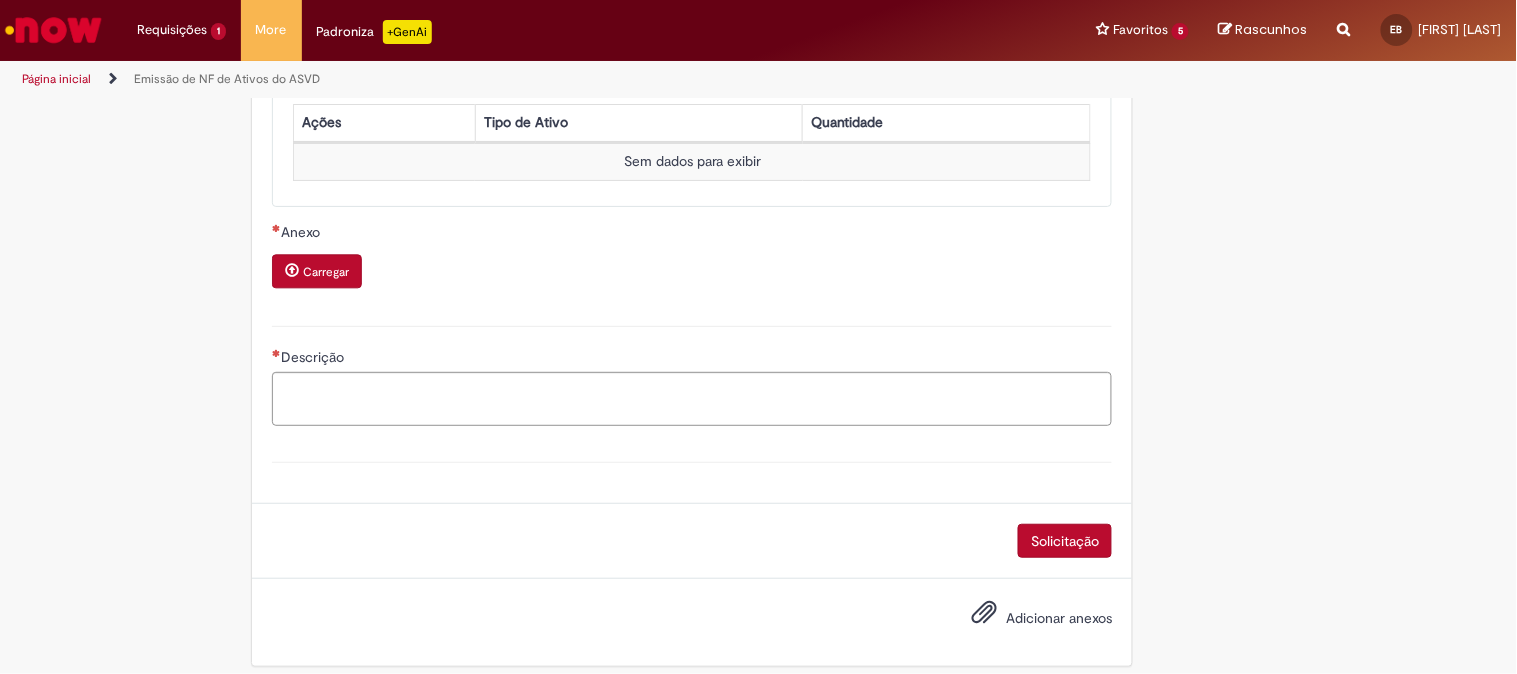 scroll, scrollTop: 925, scrollLeft: 0, axis: vertical 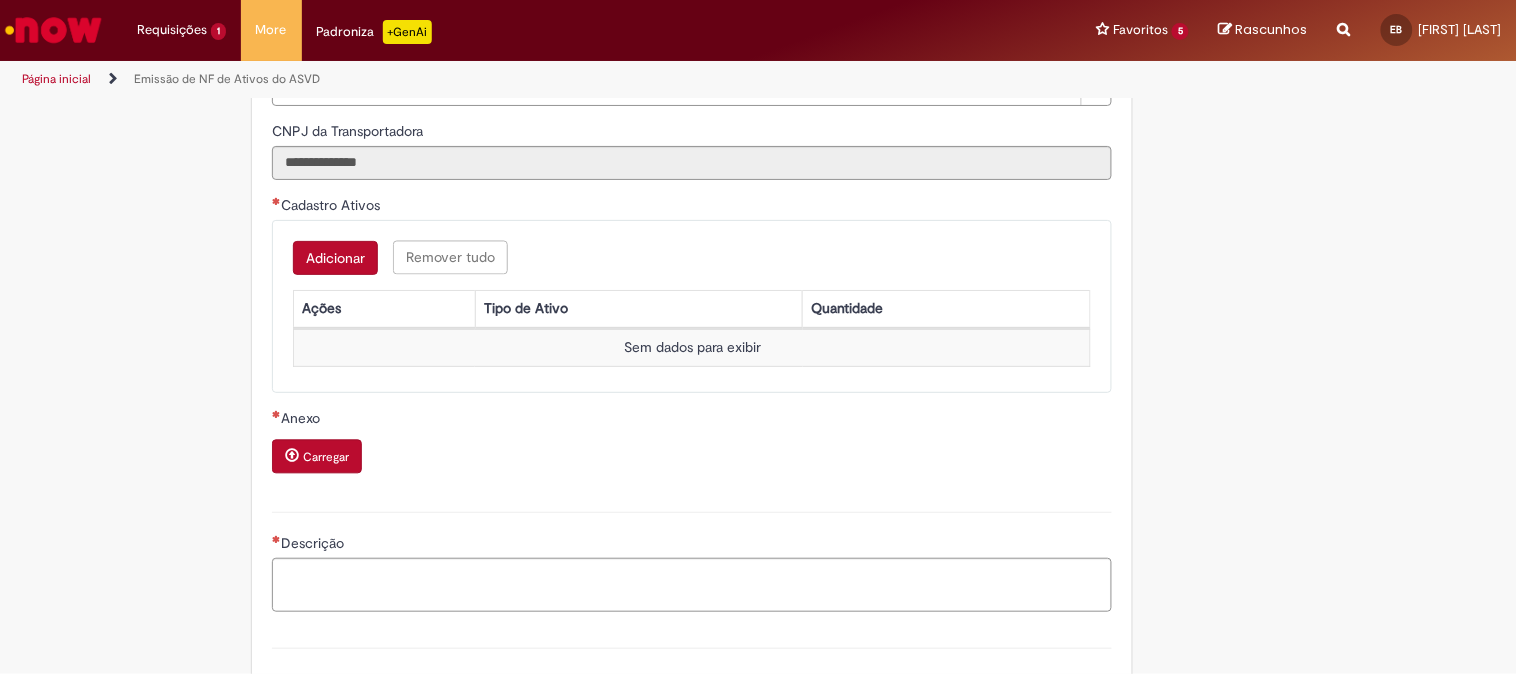 click on "Adicionar" at bounding box center (335, 258) 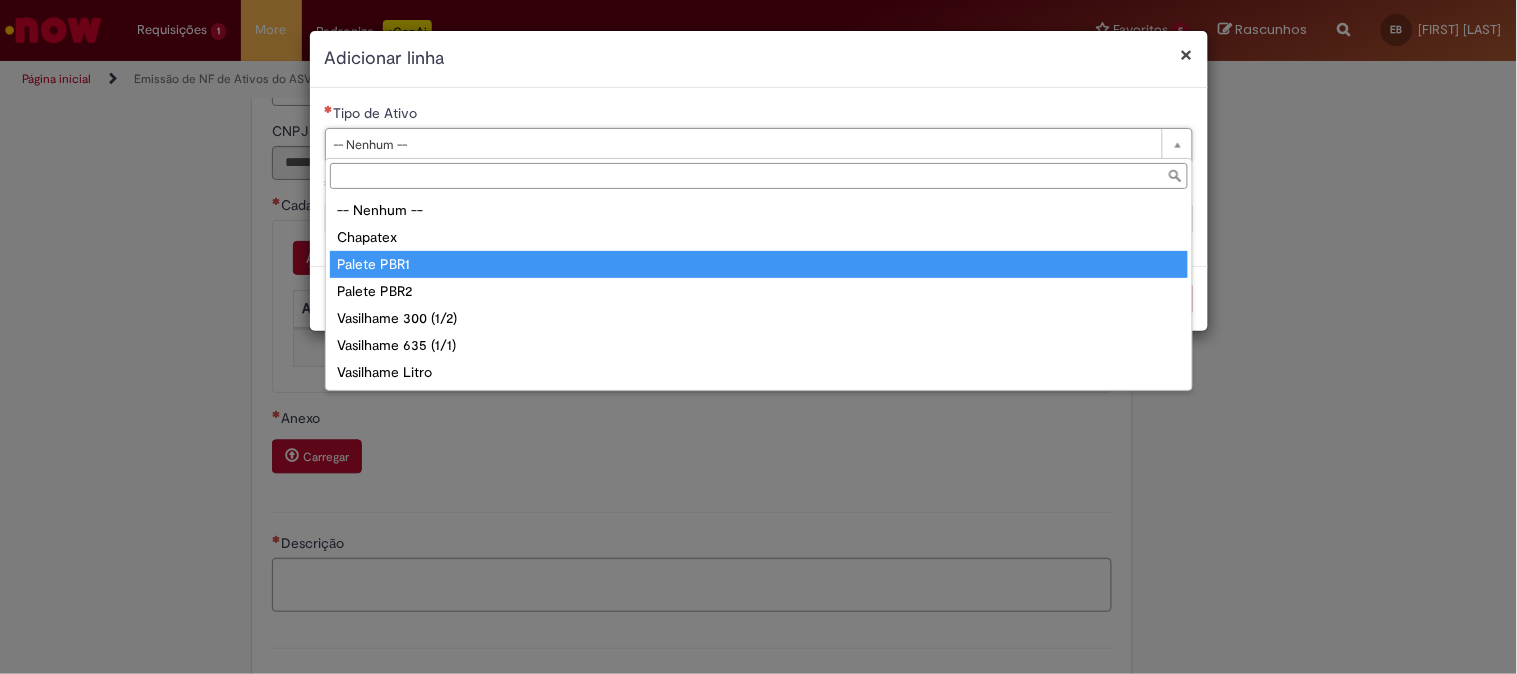 type on "**********" 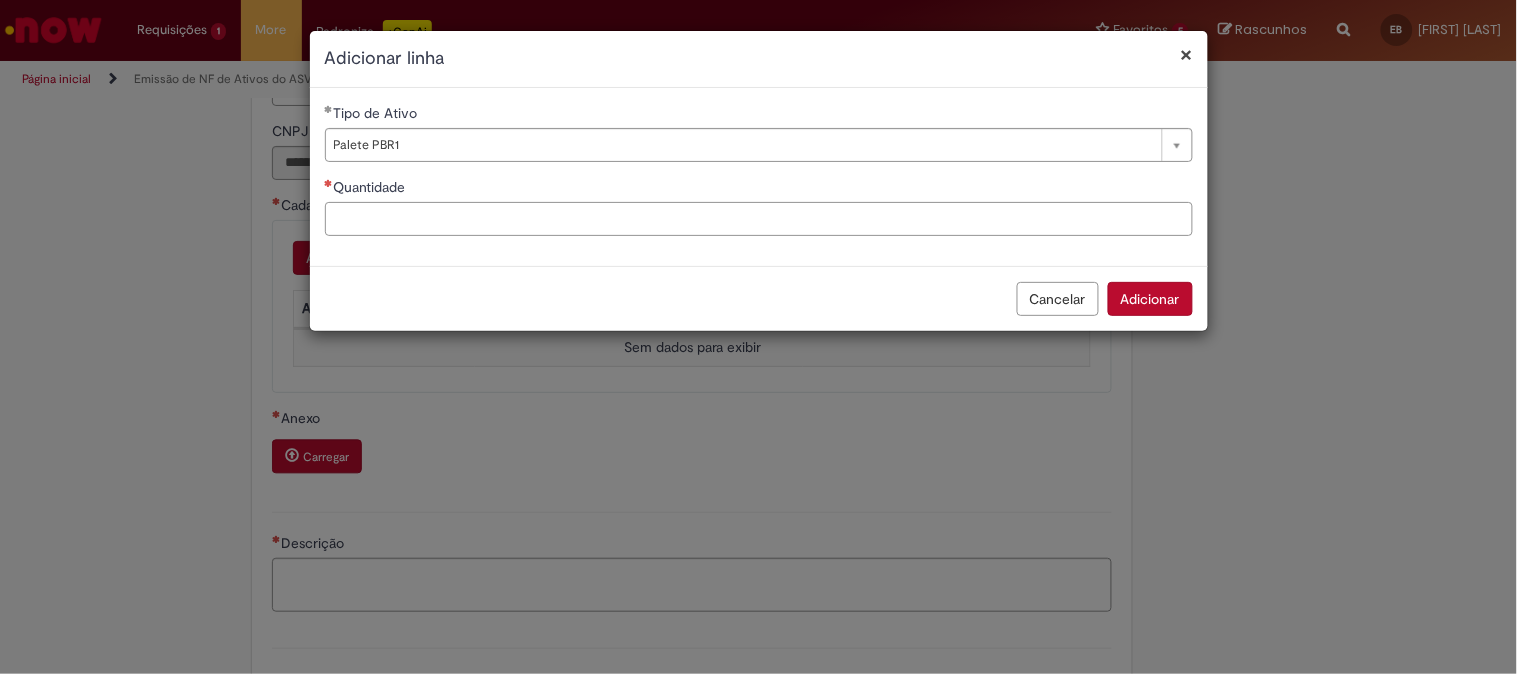 click on "Quantidade" at bounding box center [759, 219] 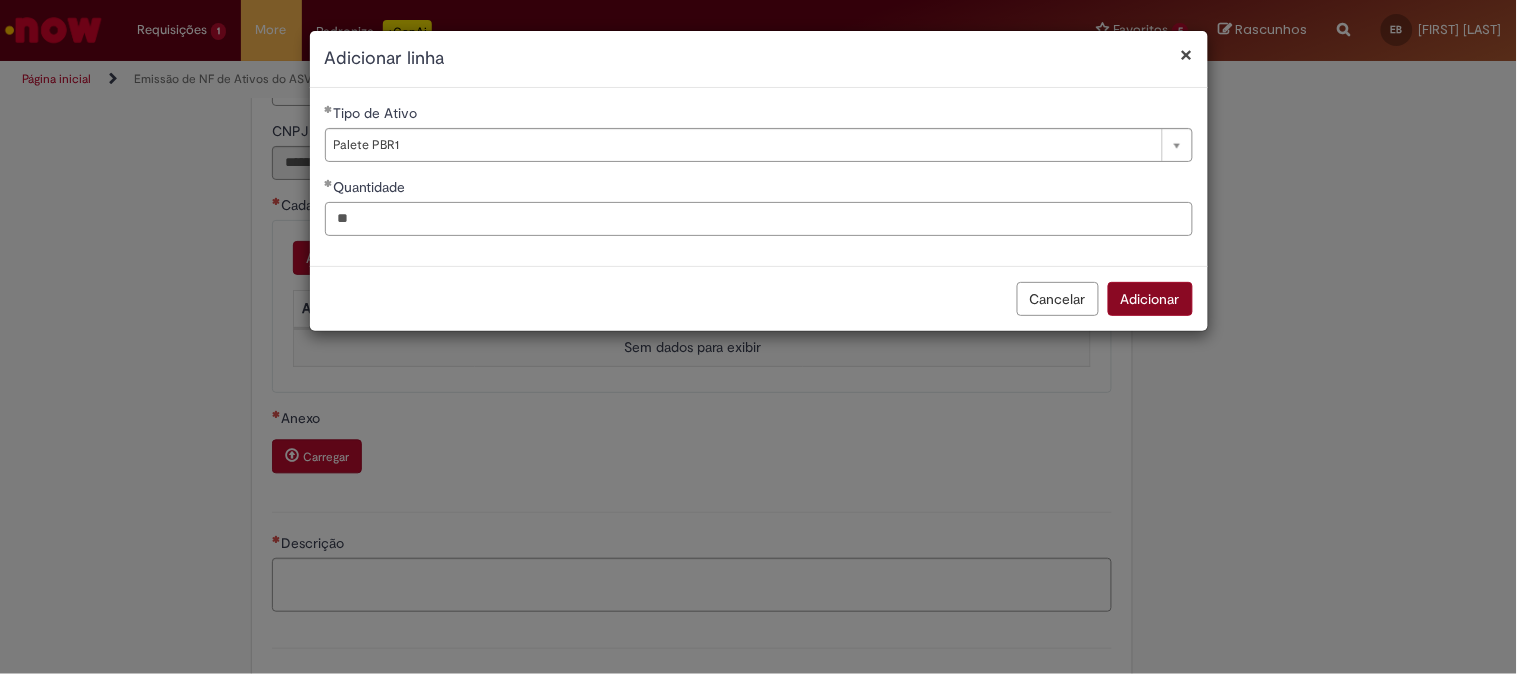type on "**" 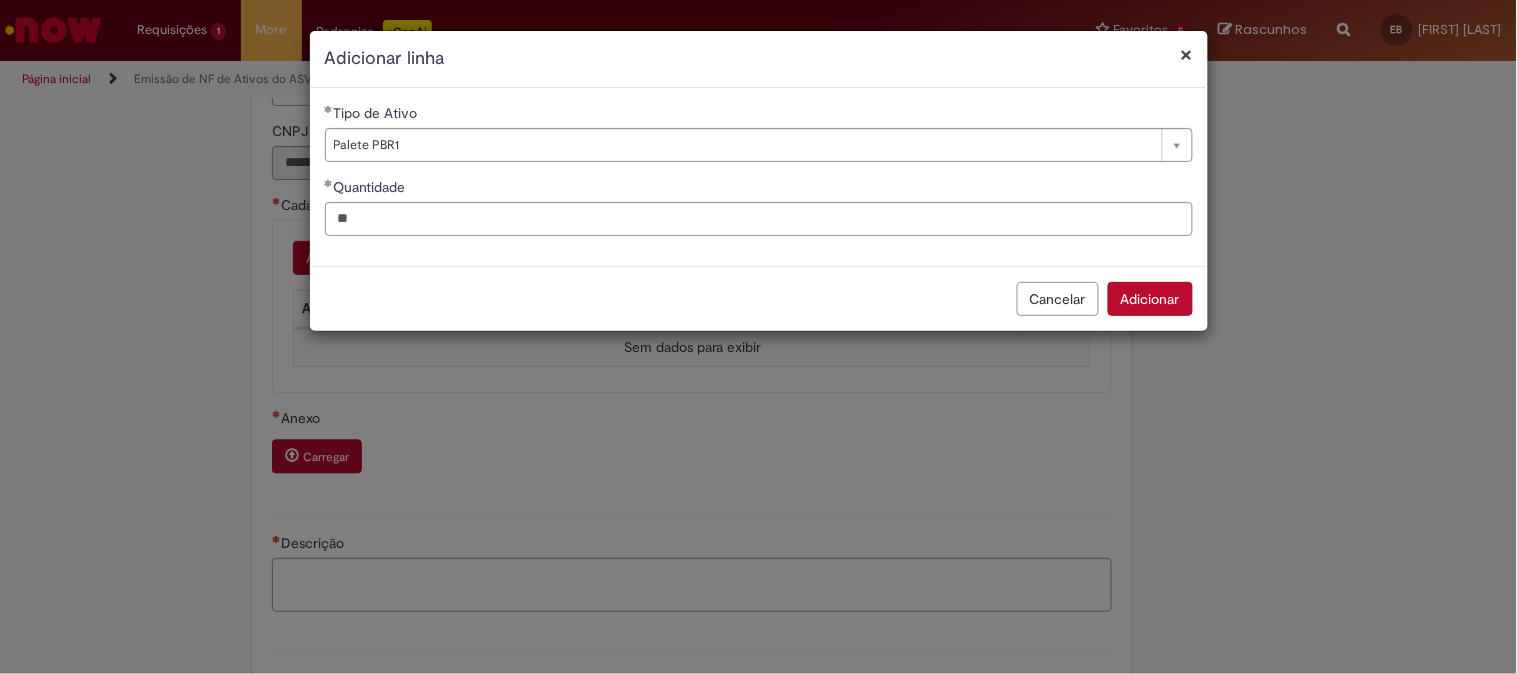 click on "Adicionar" at bounding box center (1150, 299) 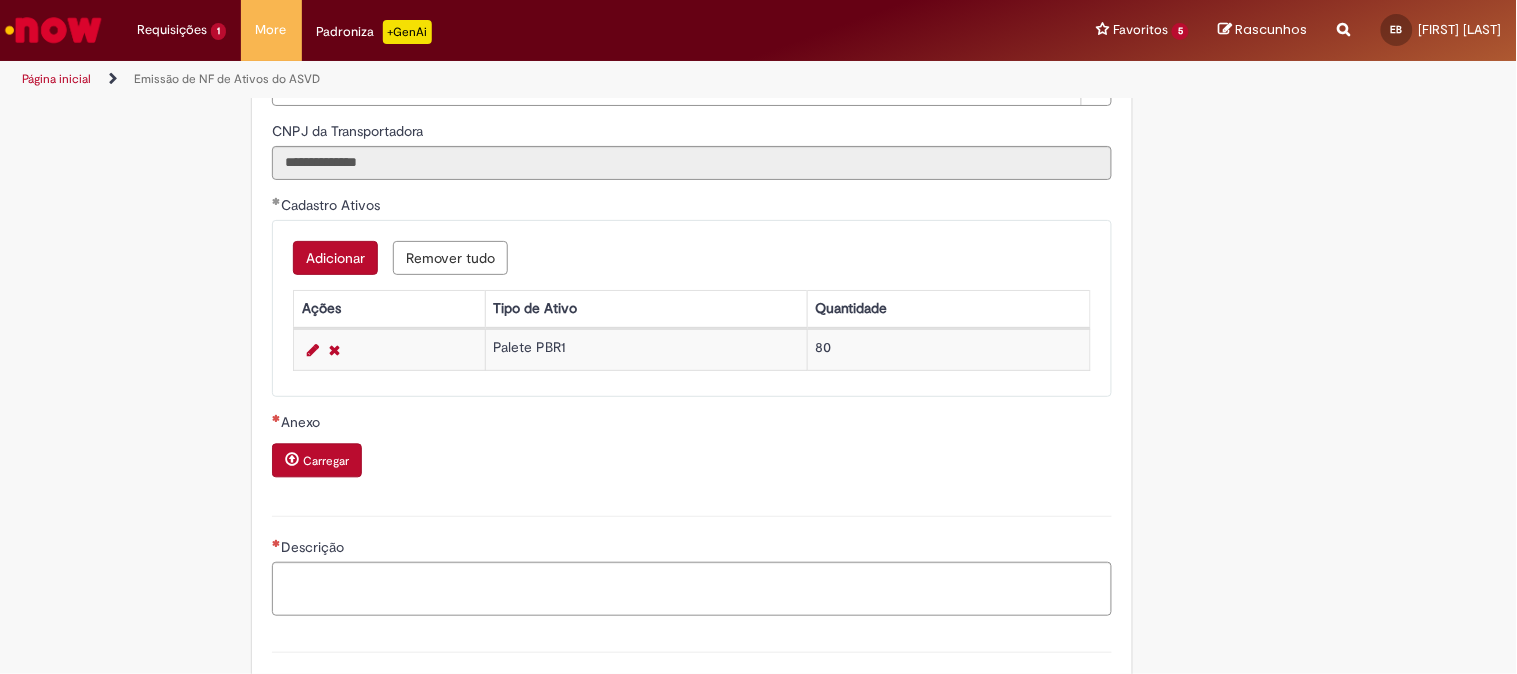 click on "Carregar" at bounding box center (326, 462) 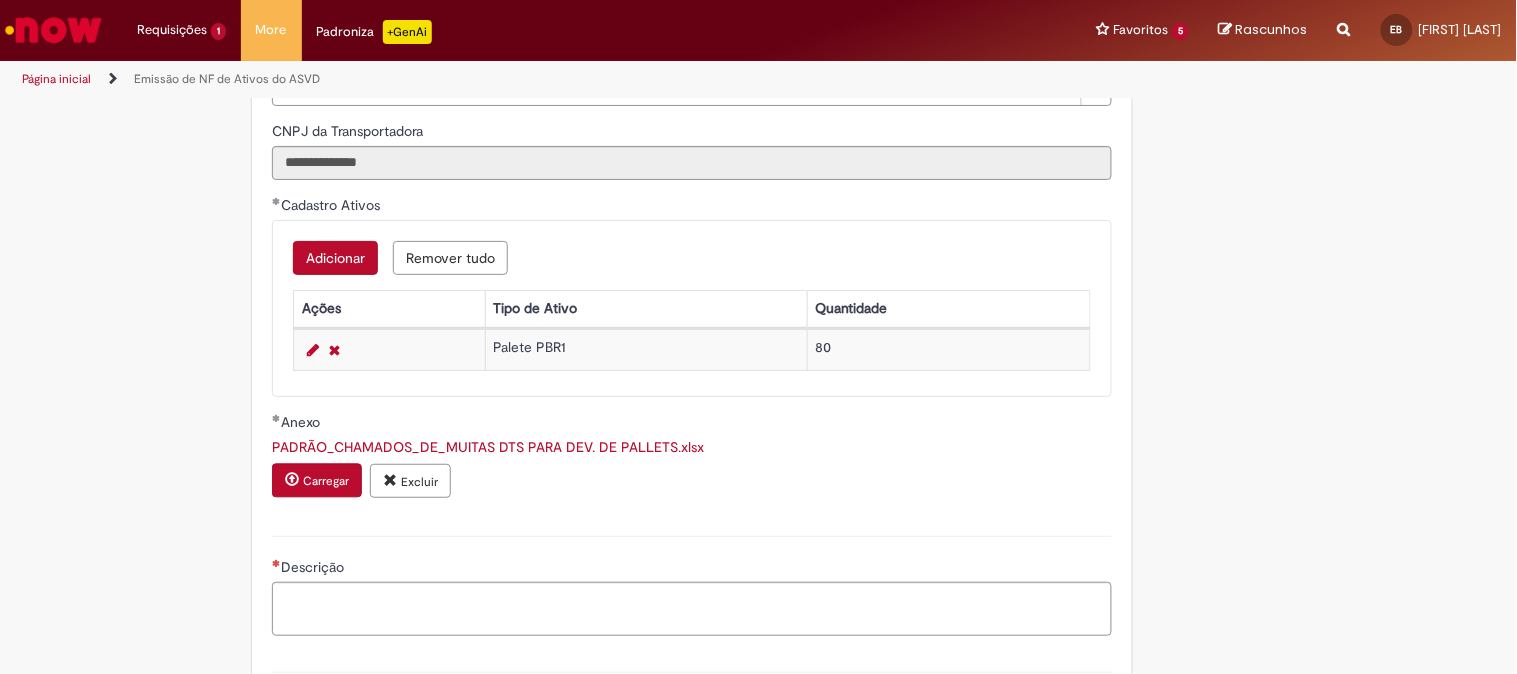 scroll, scrollTop: 1111, scrollLeft: 0, axis: vertical 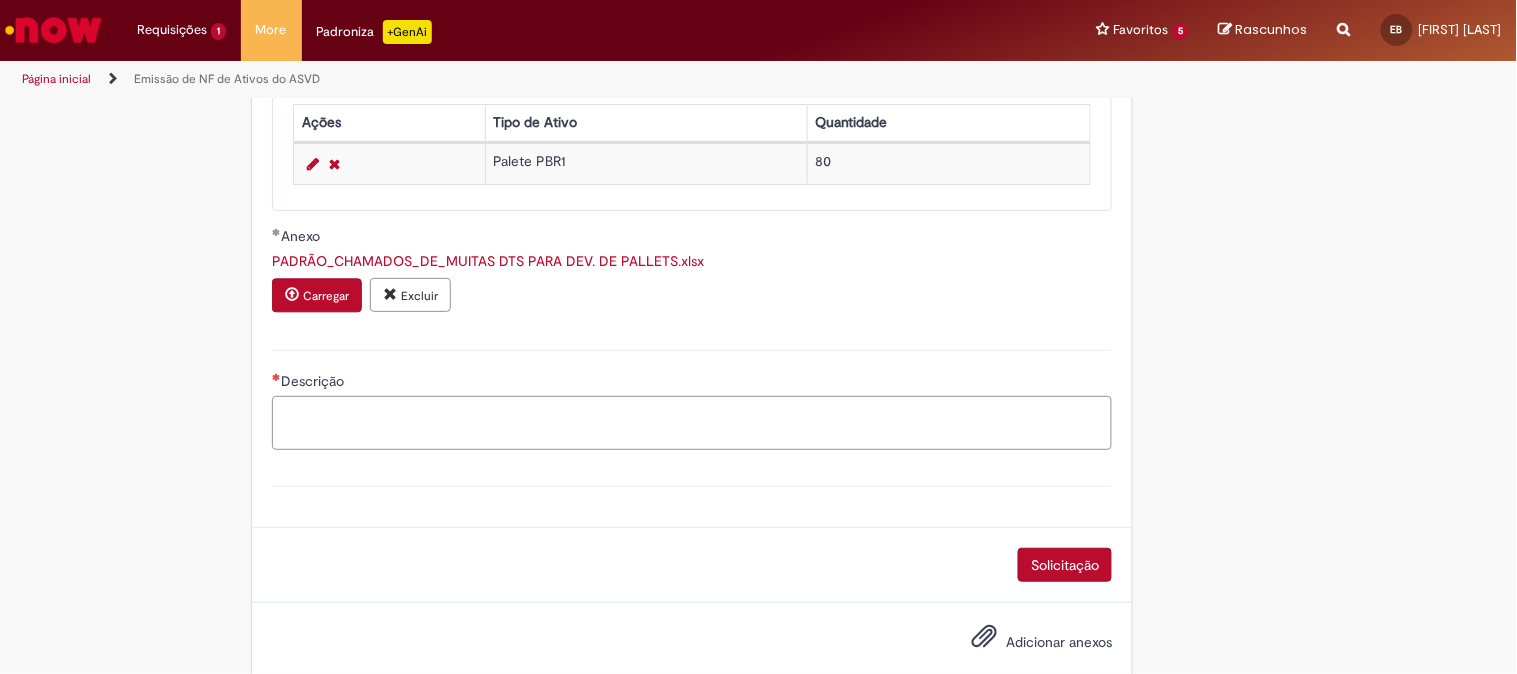 click on "Descrição" at bounding box center (692, 423) 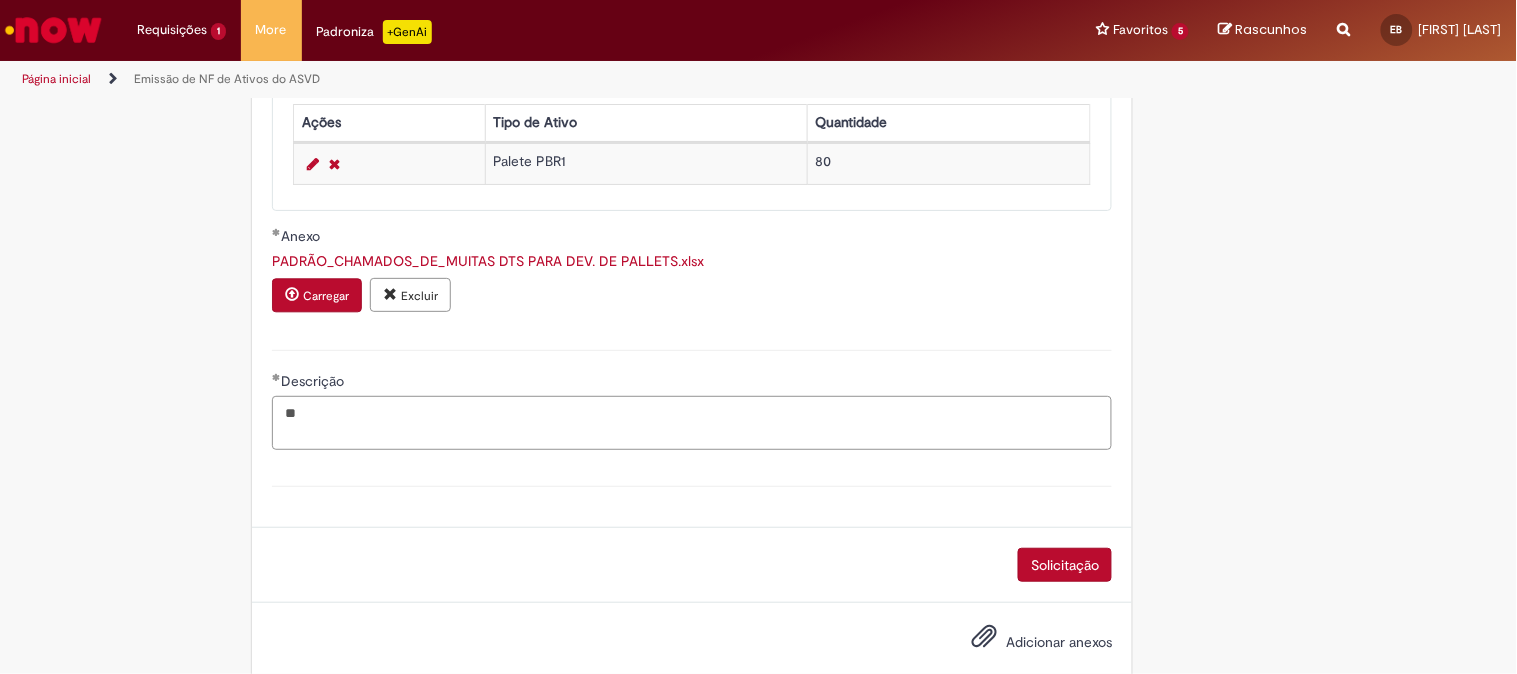 type on "*" 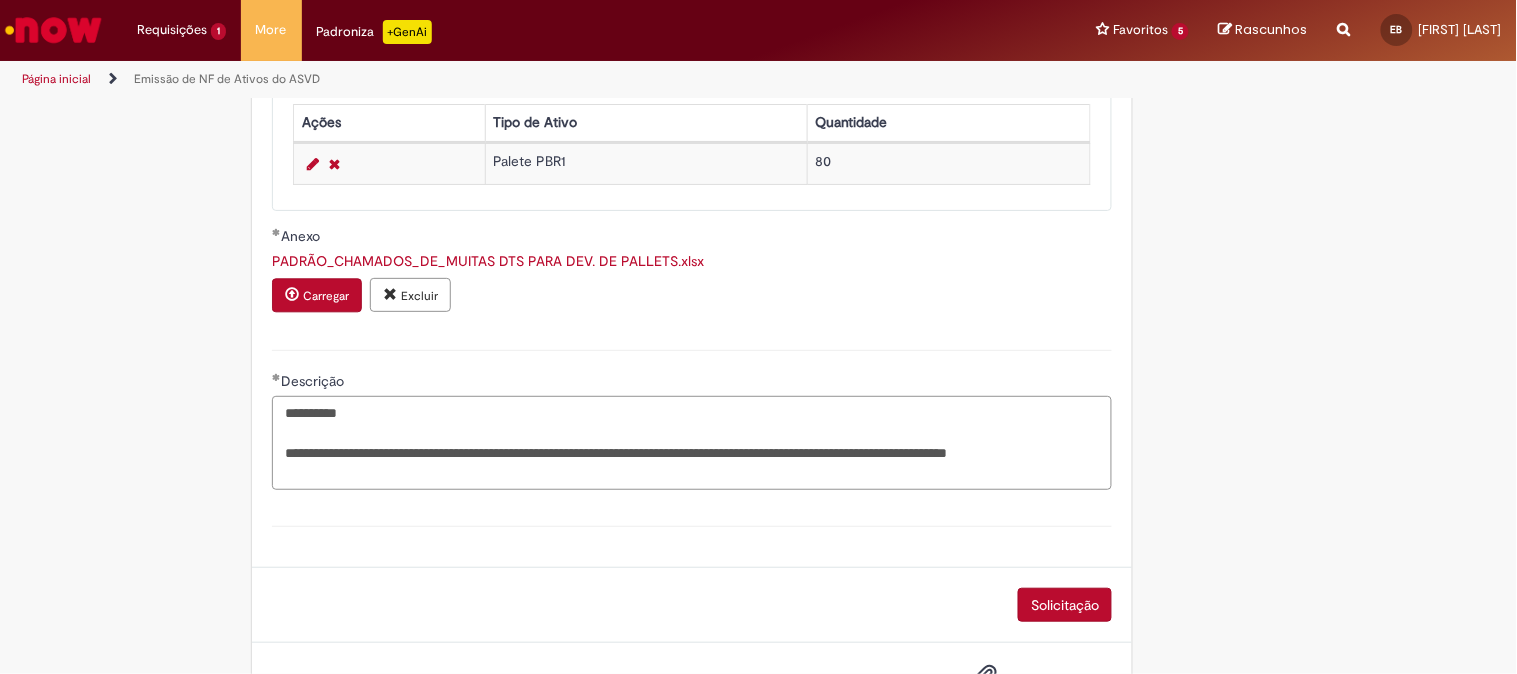 scroll, scrollTop: 1191, scrollLeft: 0, axis: vertical 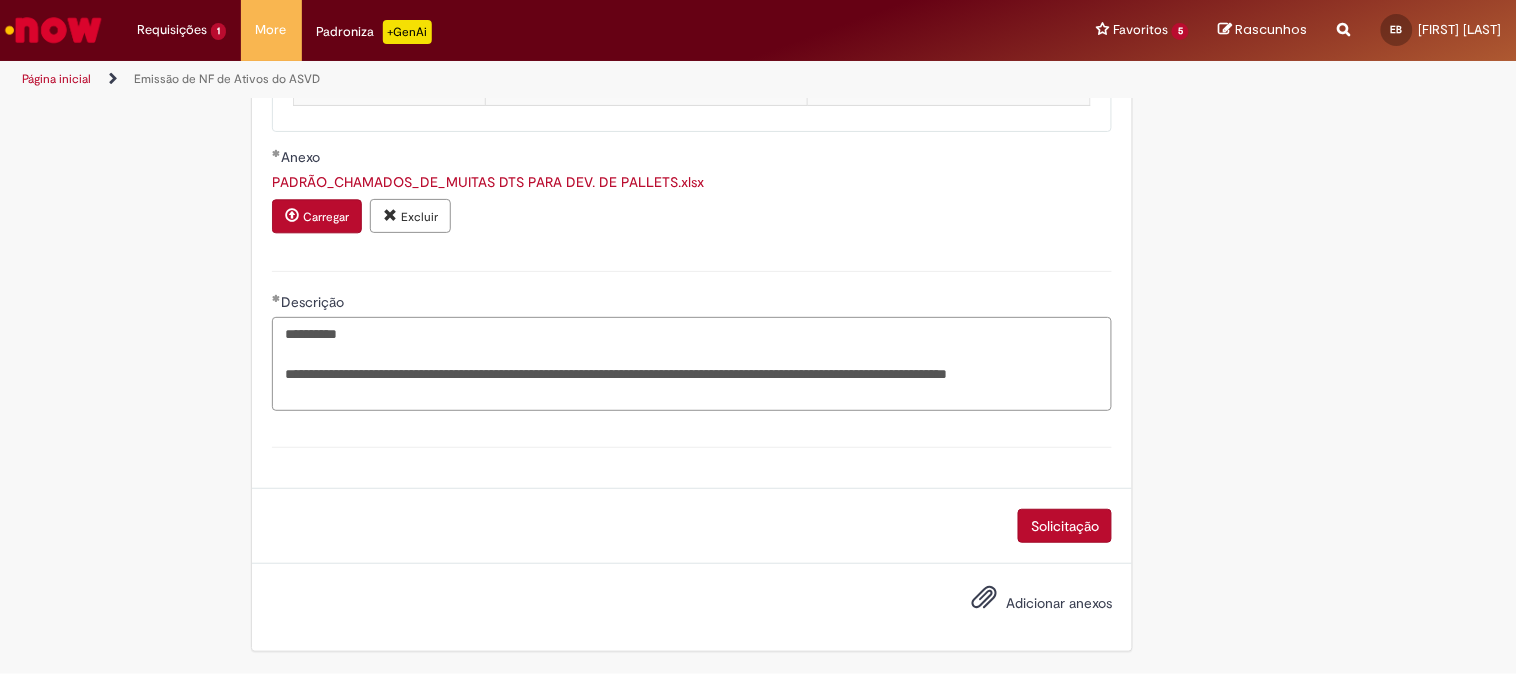 type on "**********" 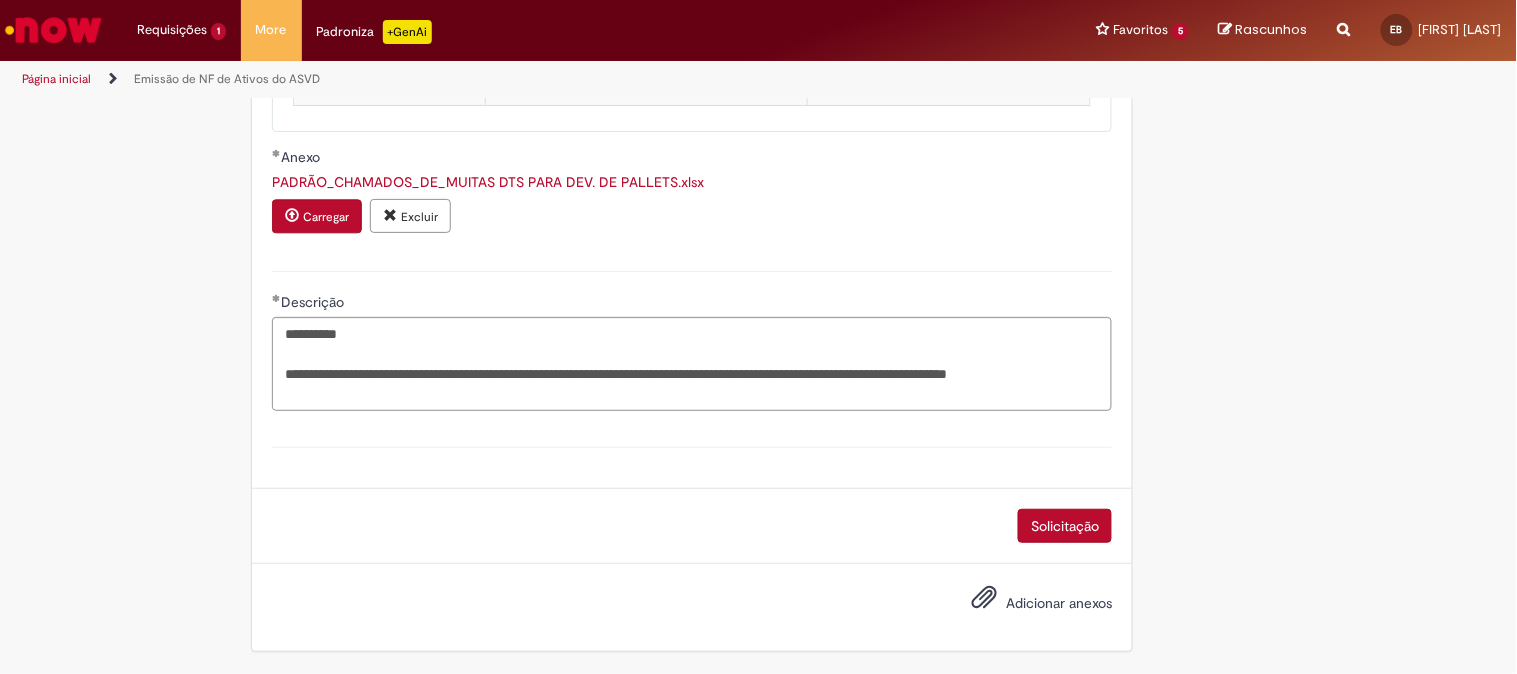 click at bounding box center (984, 598) 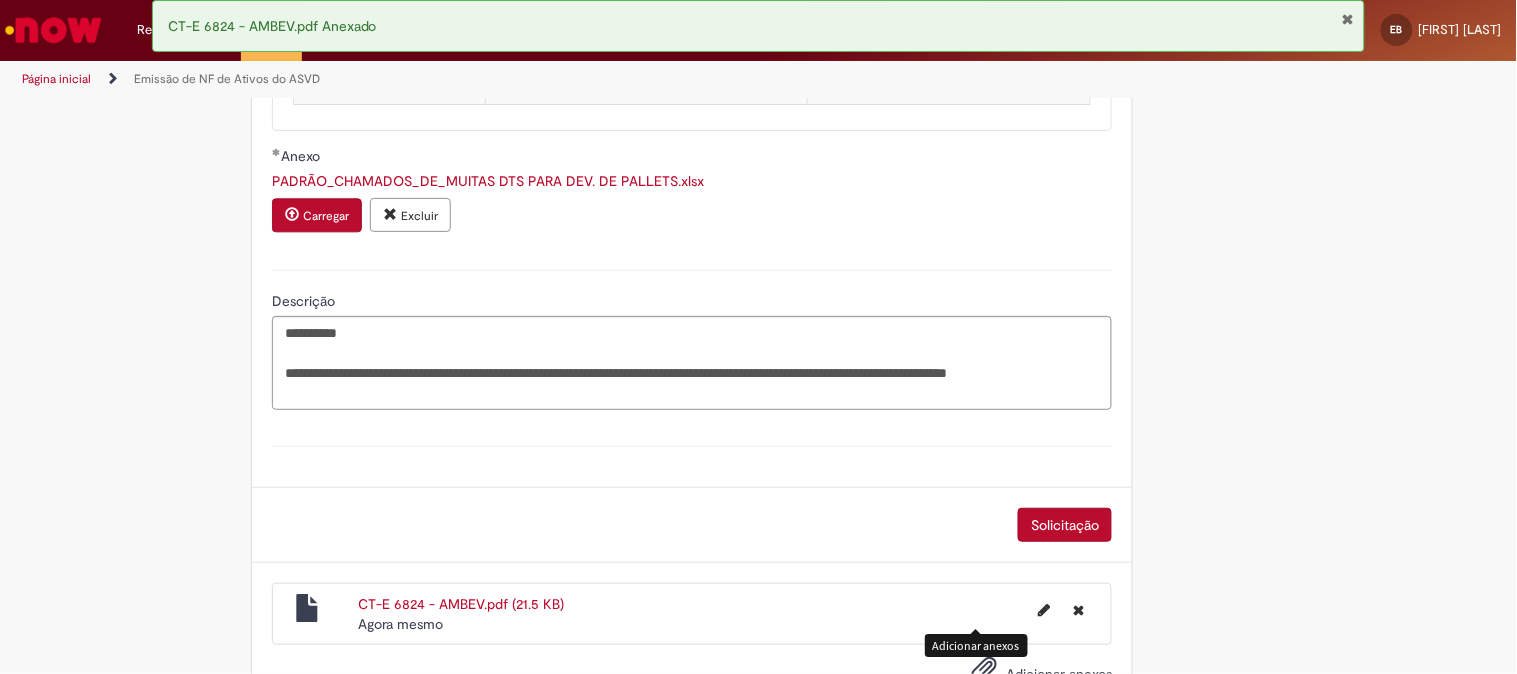 click on "Solicitação" at bounding box center [1065, 525] 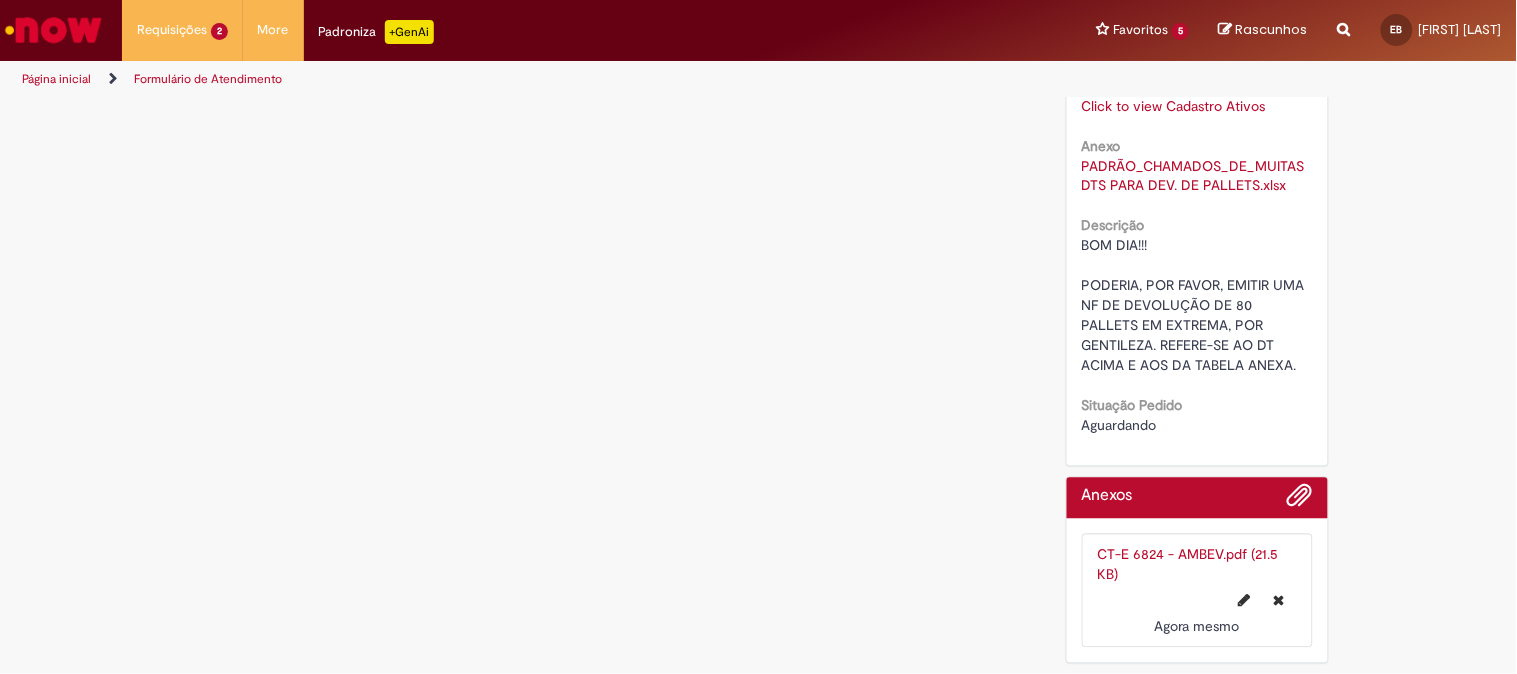 scroll, scrollTop: 0, scrollLeft: 0, axis: both 